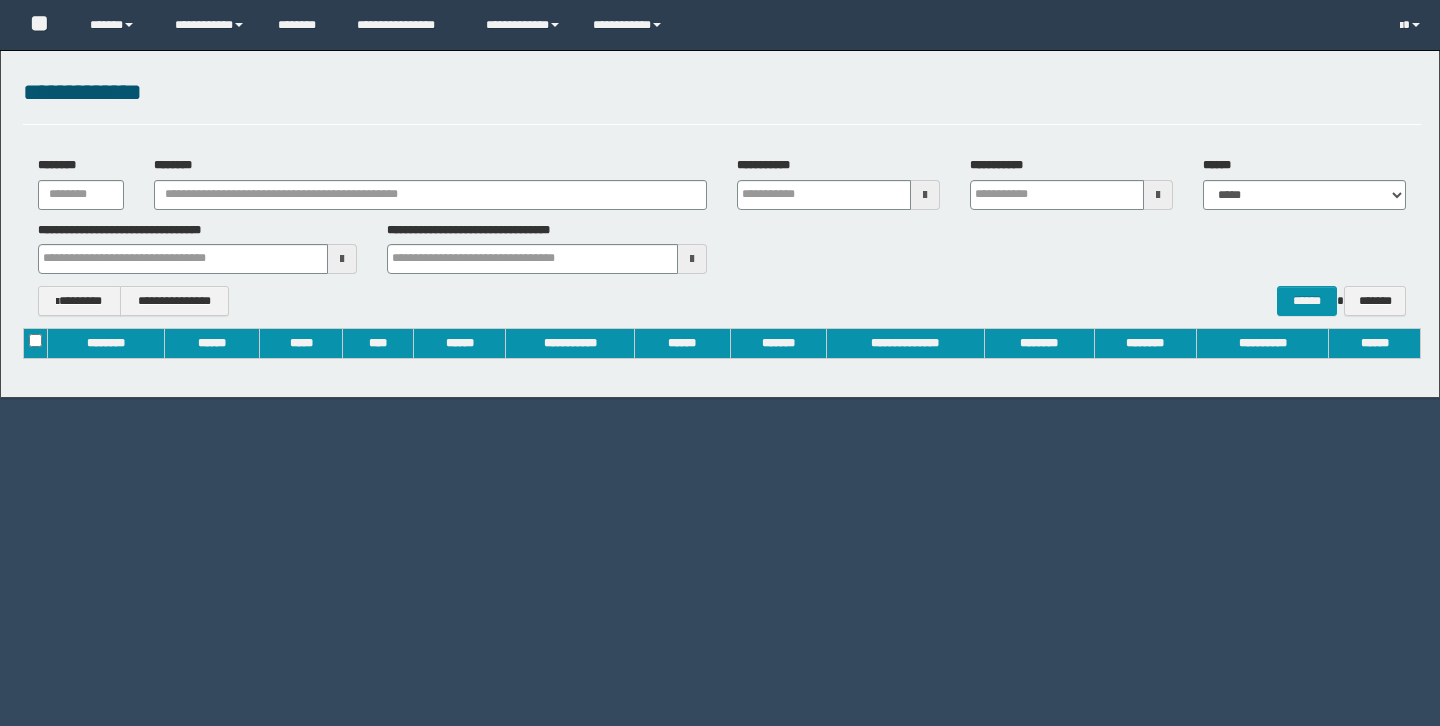 scroll, scrollTop: 0, scrollLeft: 0, axis: both 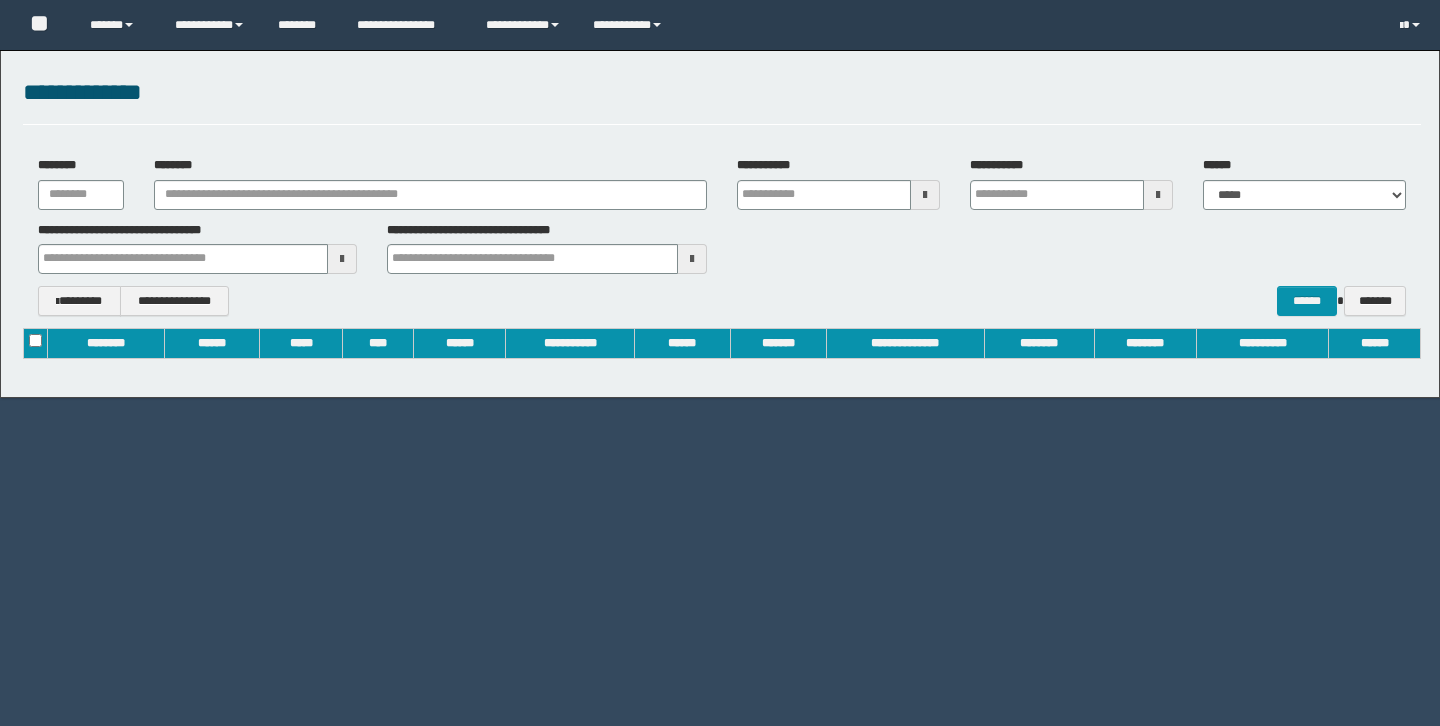 type on "**********" 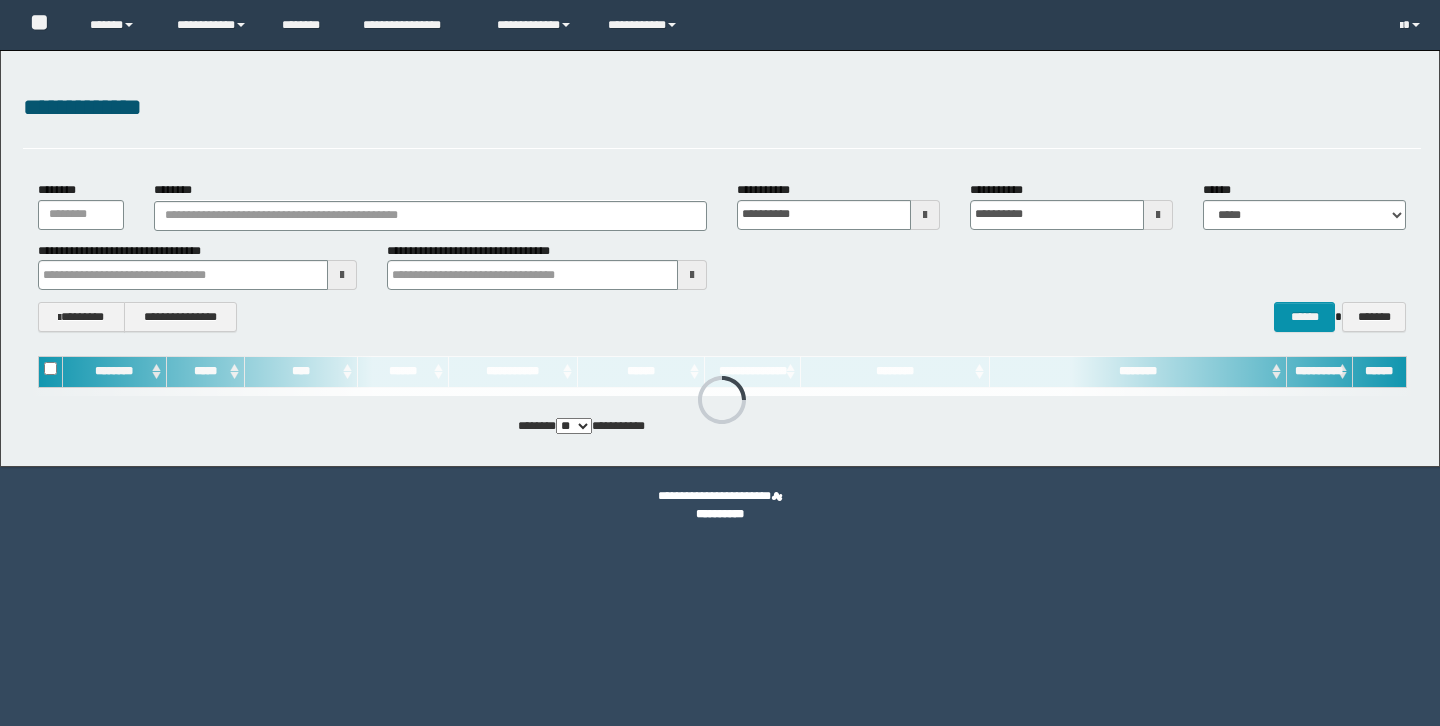 scroll, scrollTop: 0, scrollLeft: 0, axis: both 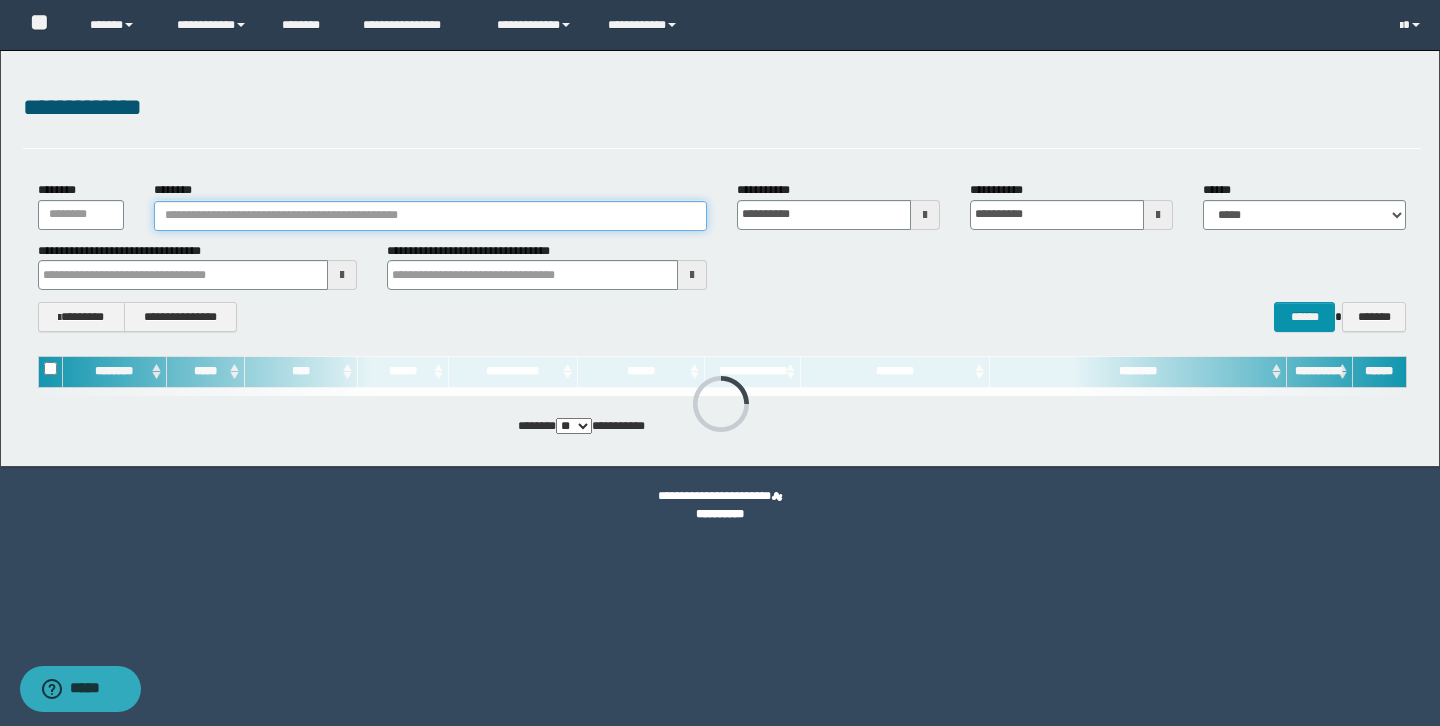 click on "********" at bounding box center [430, 216] 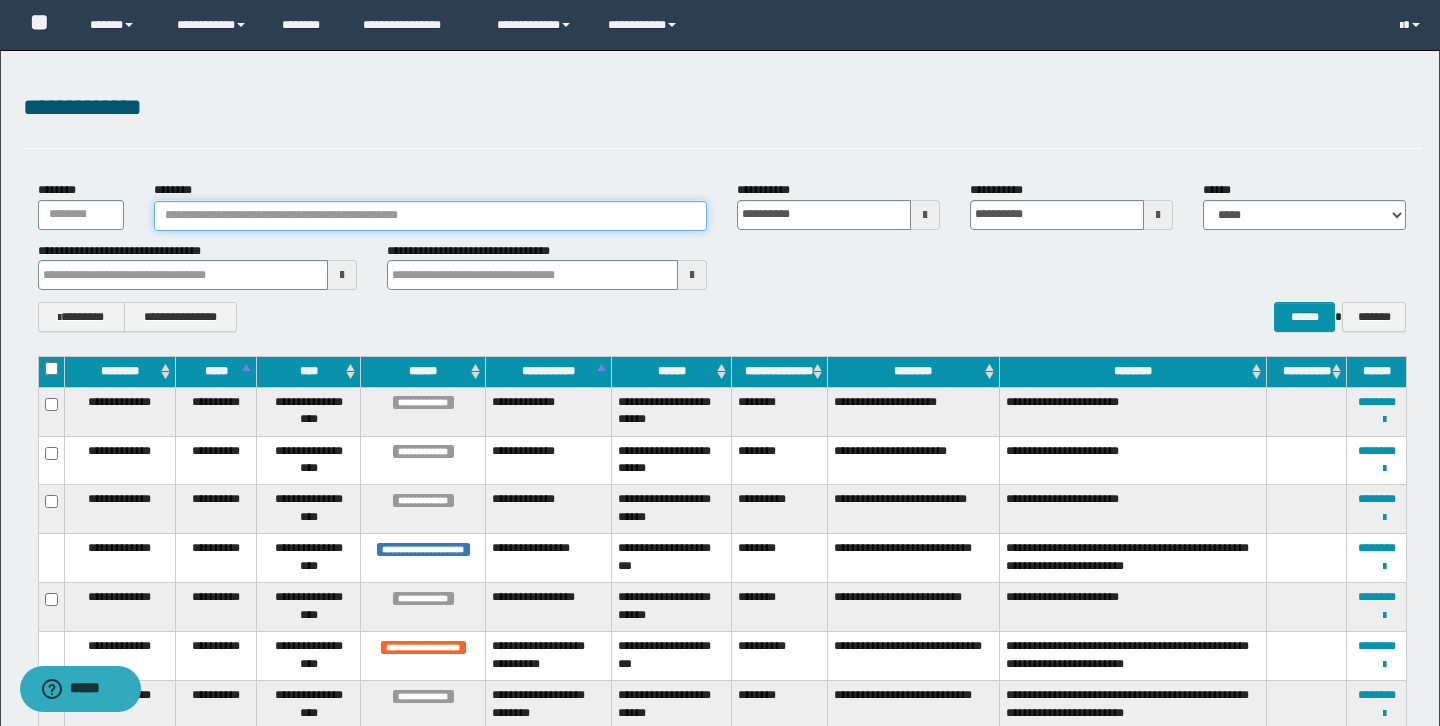 paste on "**********" 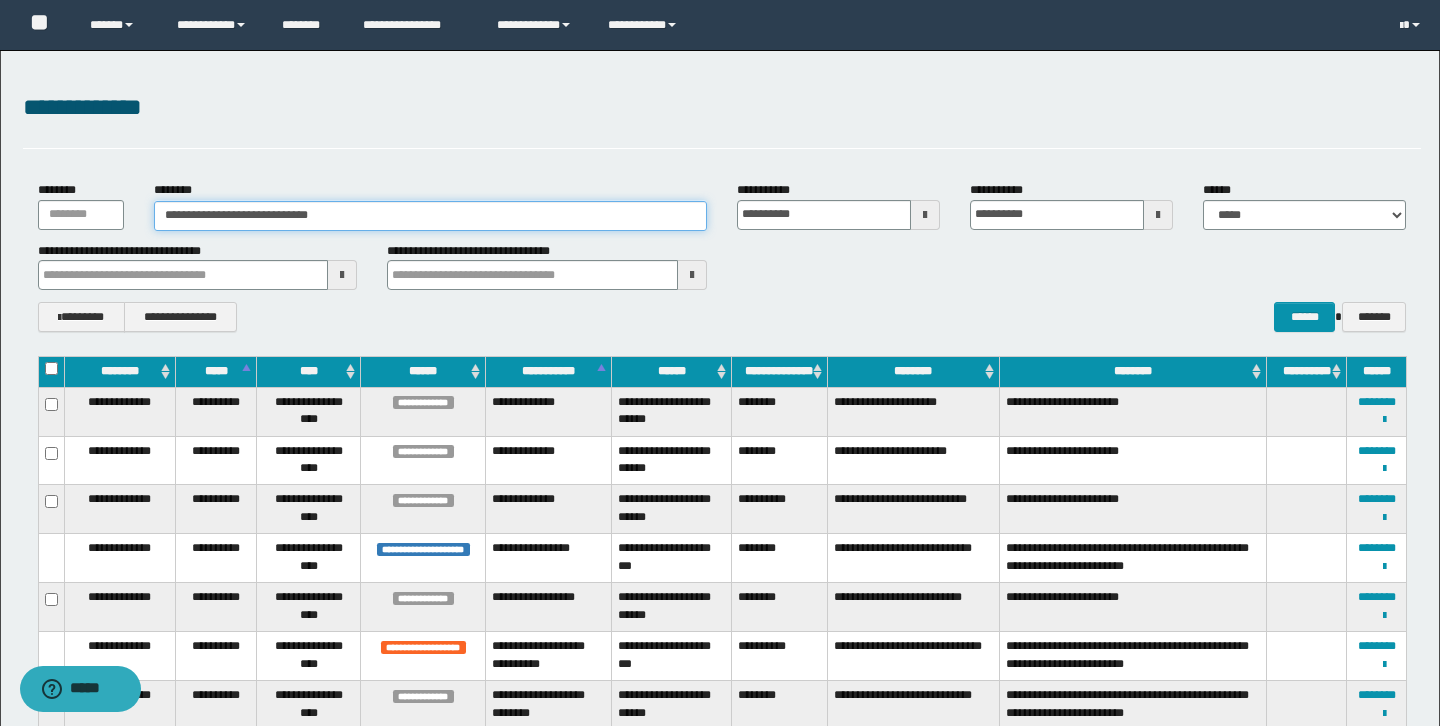 type on "**********" 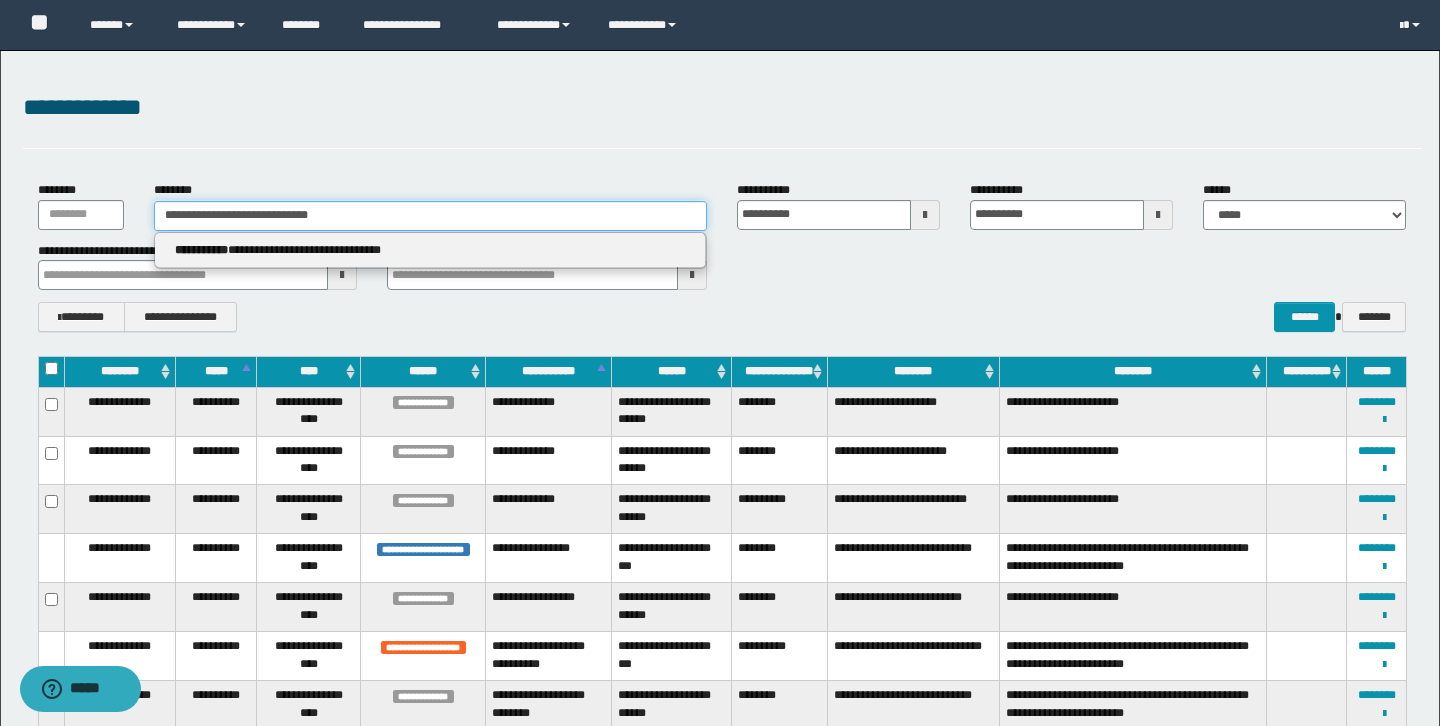 type 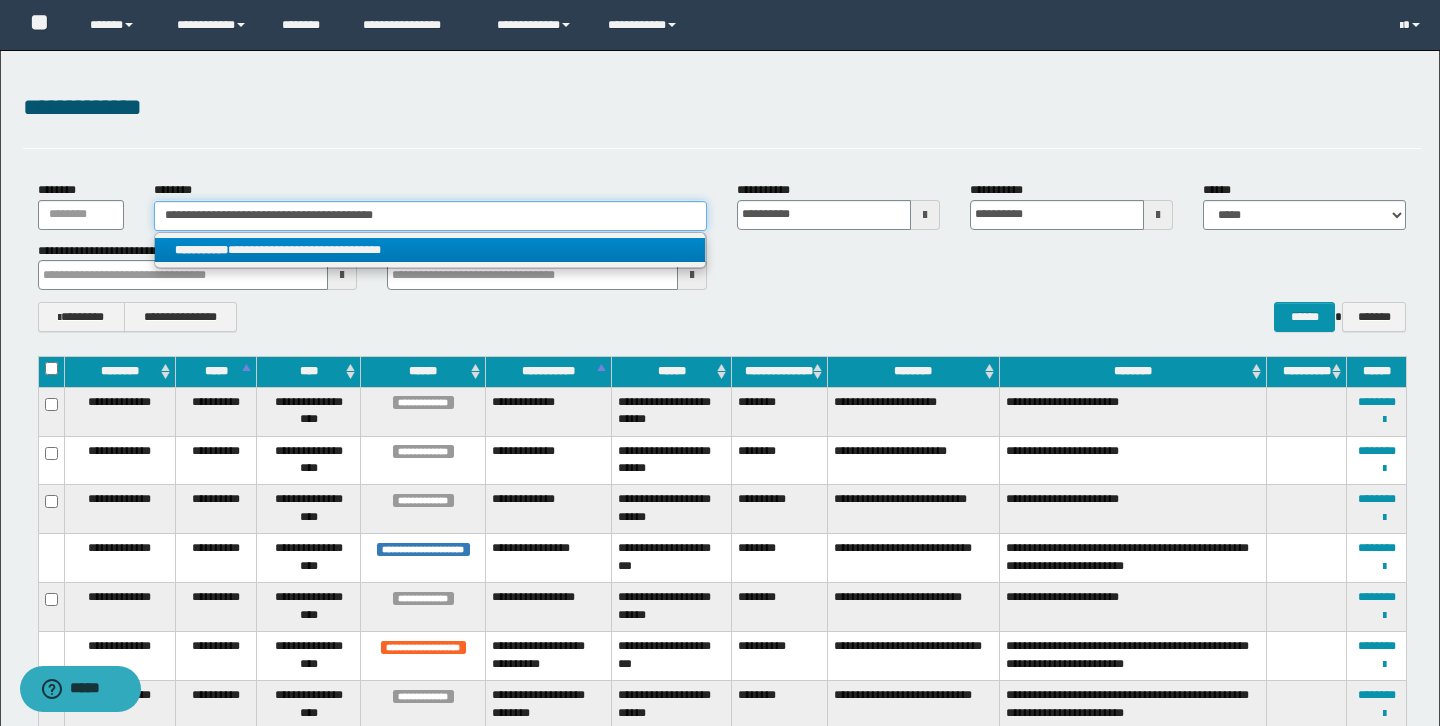 type 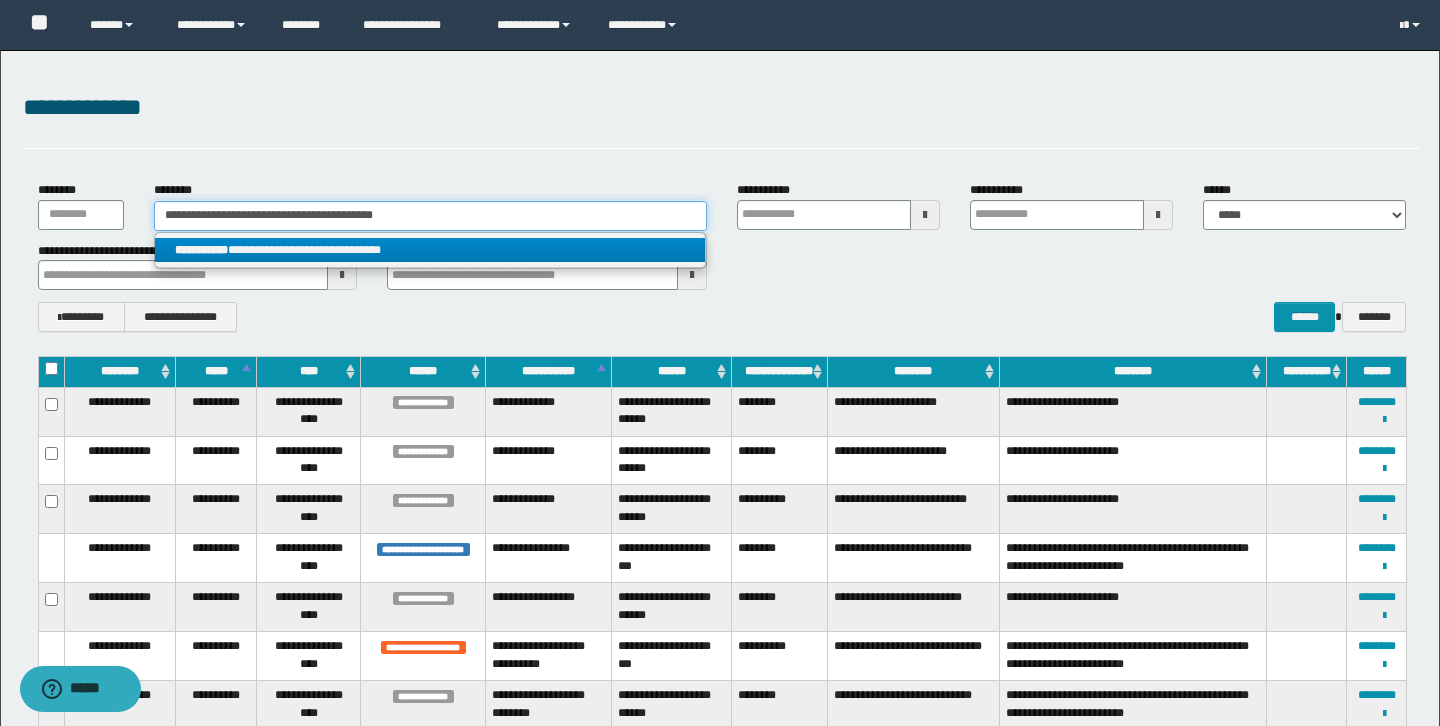 type on "**********" 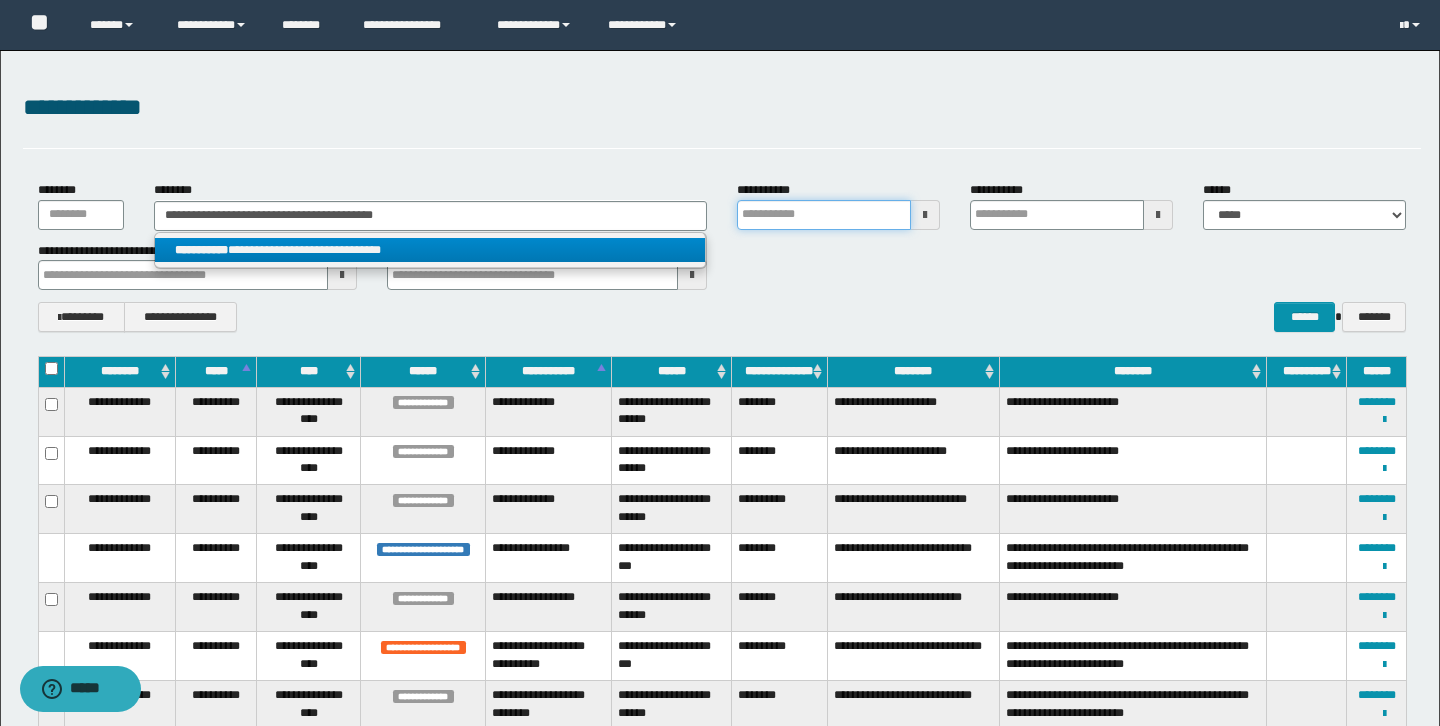type 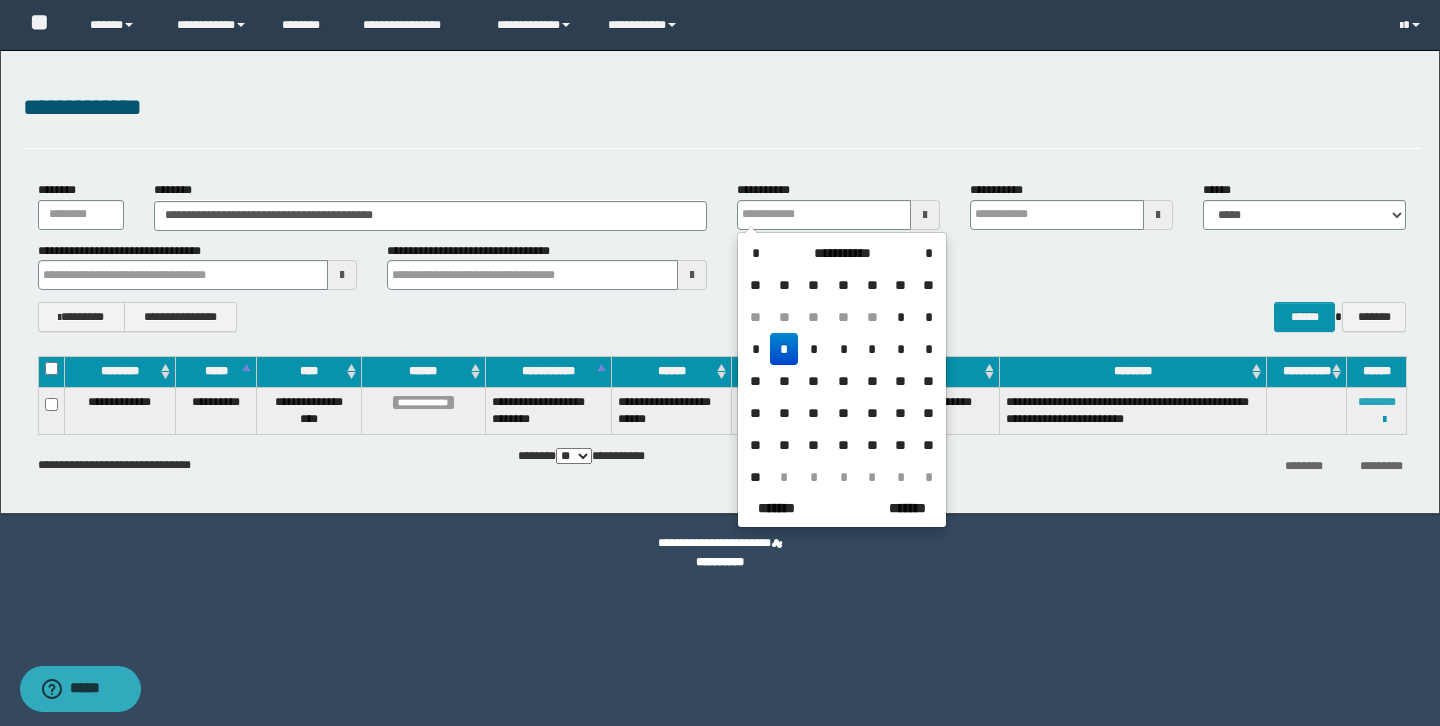 click on "********" at bounding box center [1377, 402] 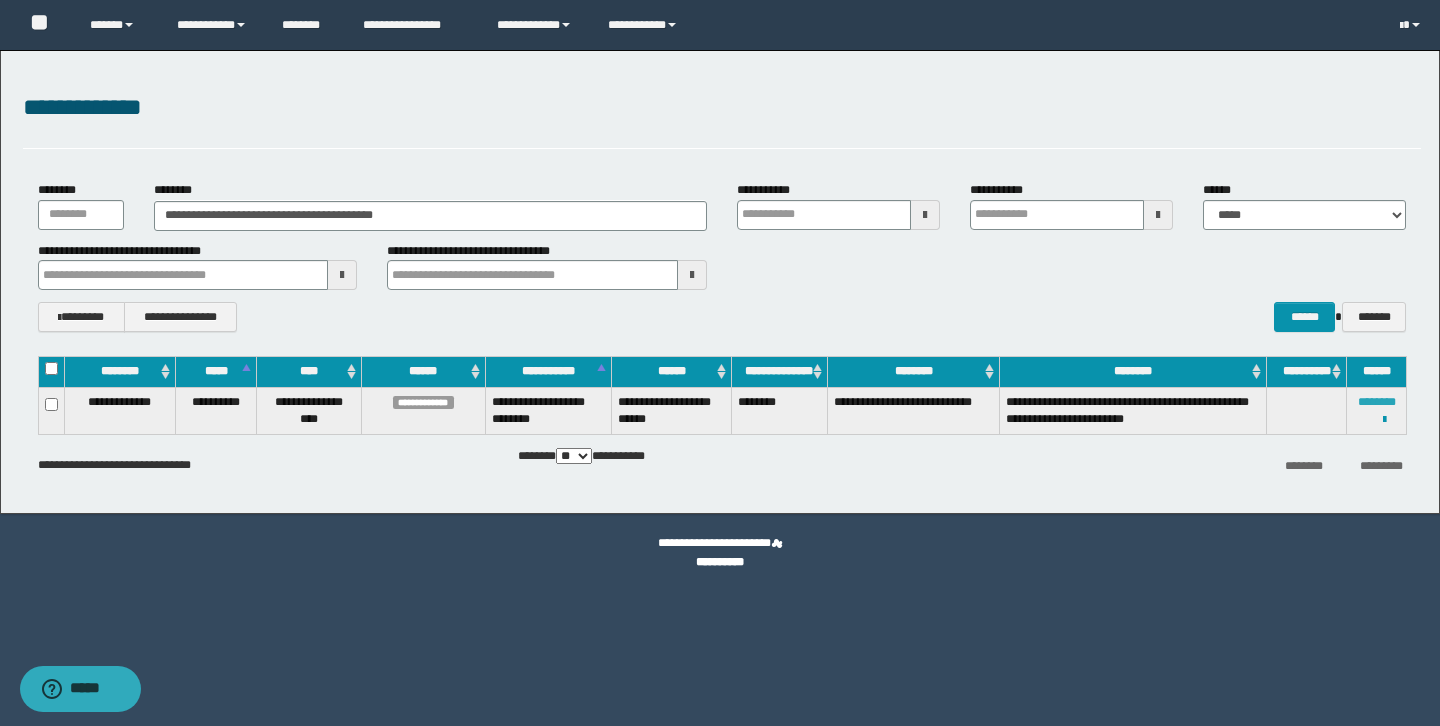 type 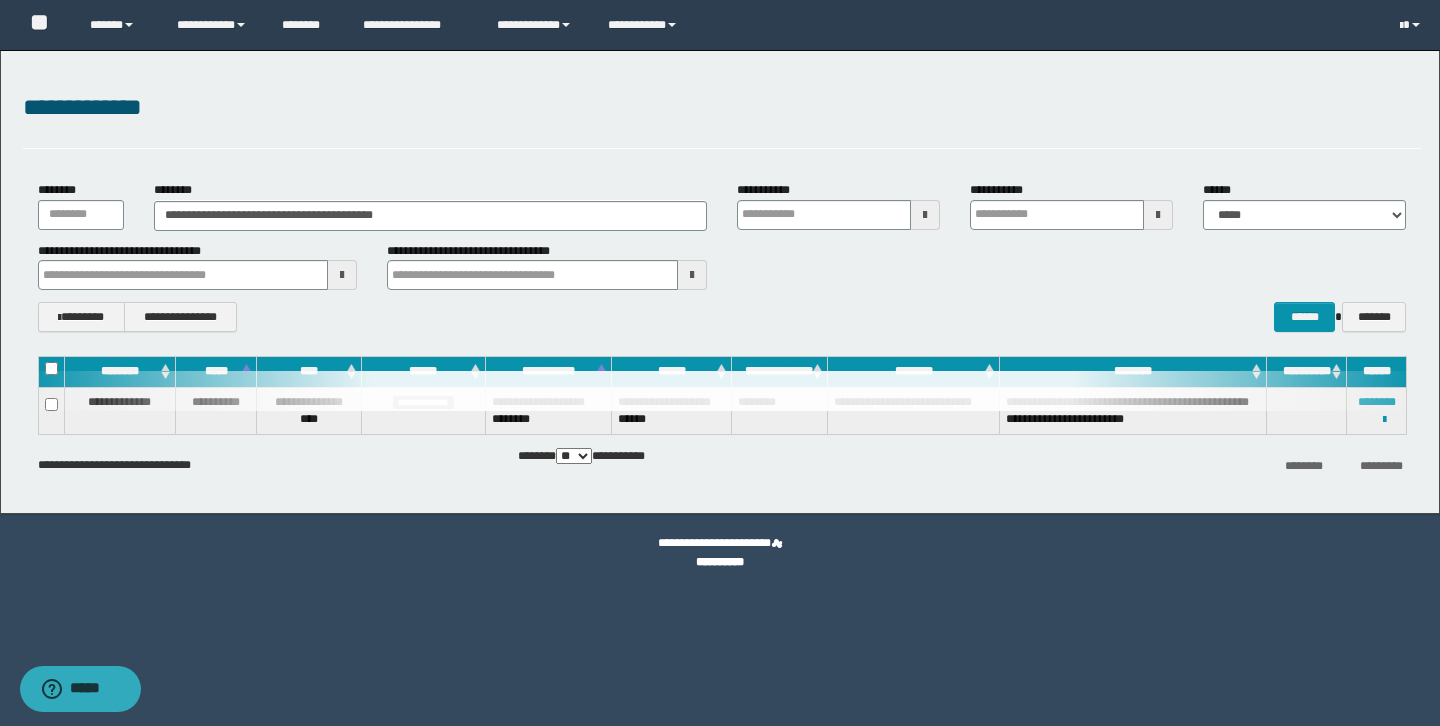 type 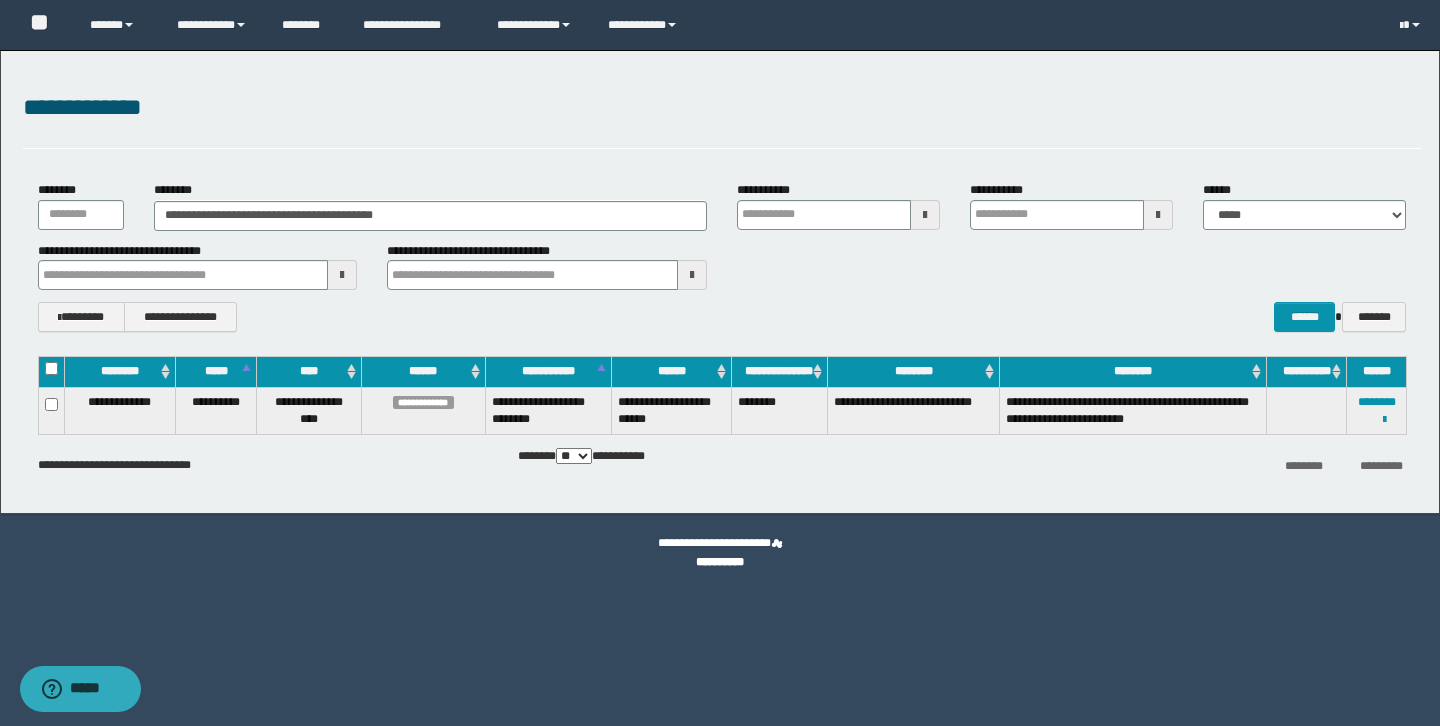 type 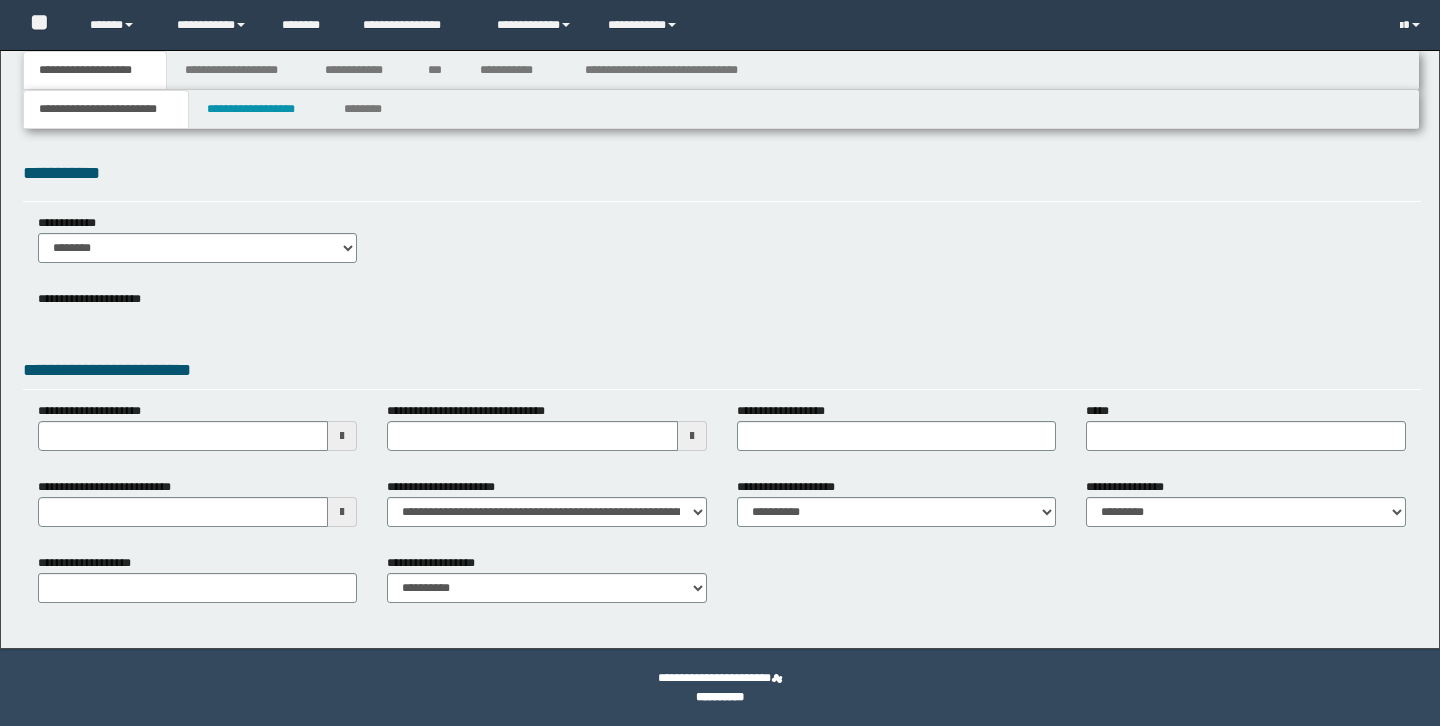 scroll, scrollTop: 0, scrollLeft: 0, axis: both 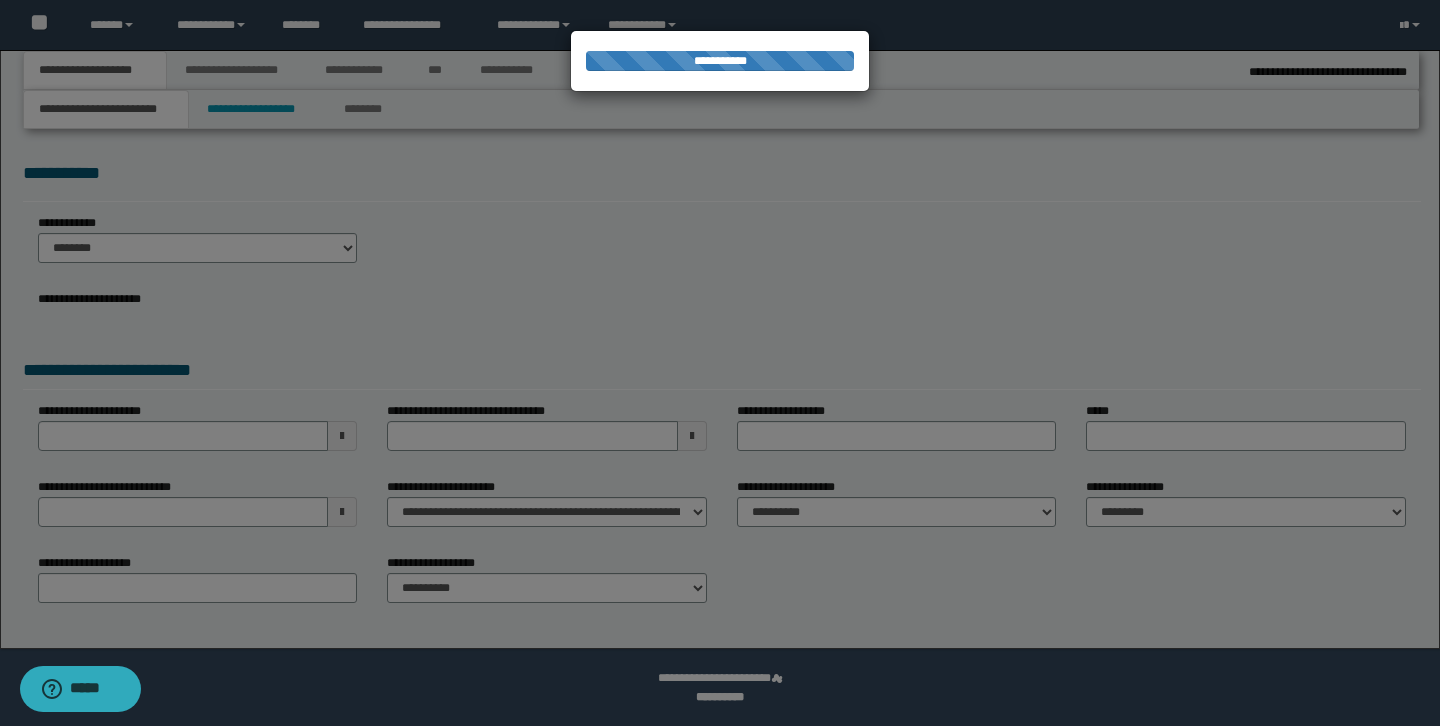 select on "*" 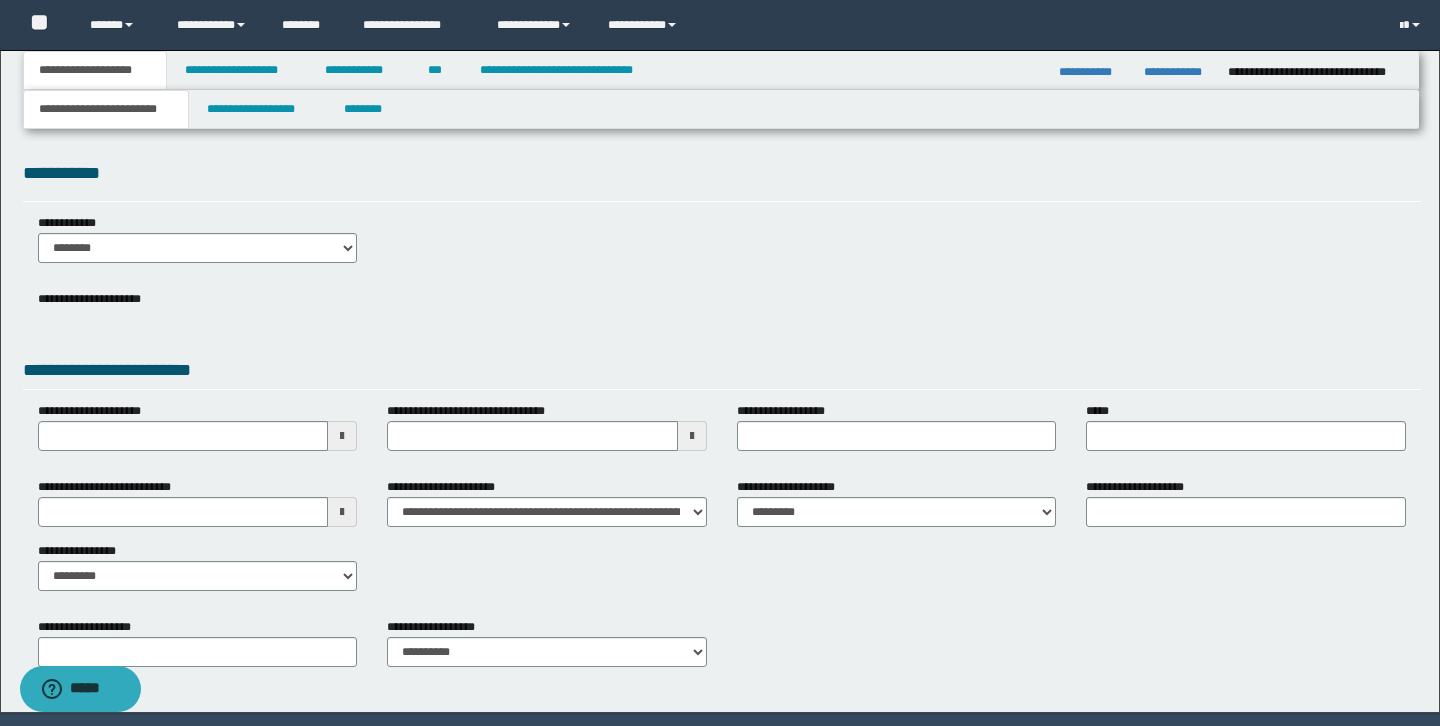 click on "**********" at bounding box center [722, 314] 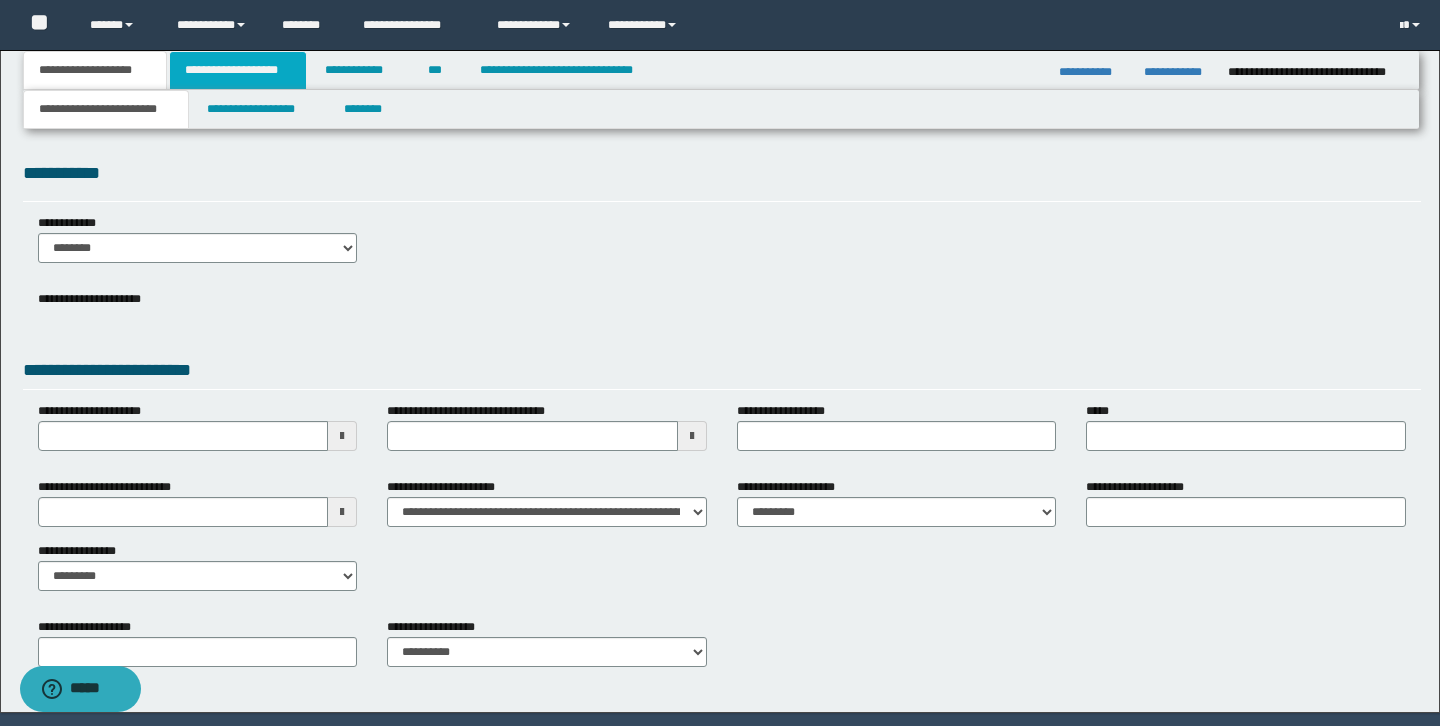 click on "**********" at bounding box center (238, 70) 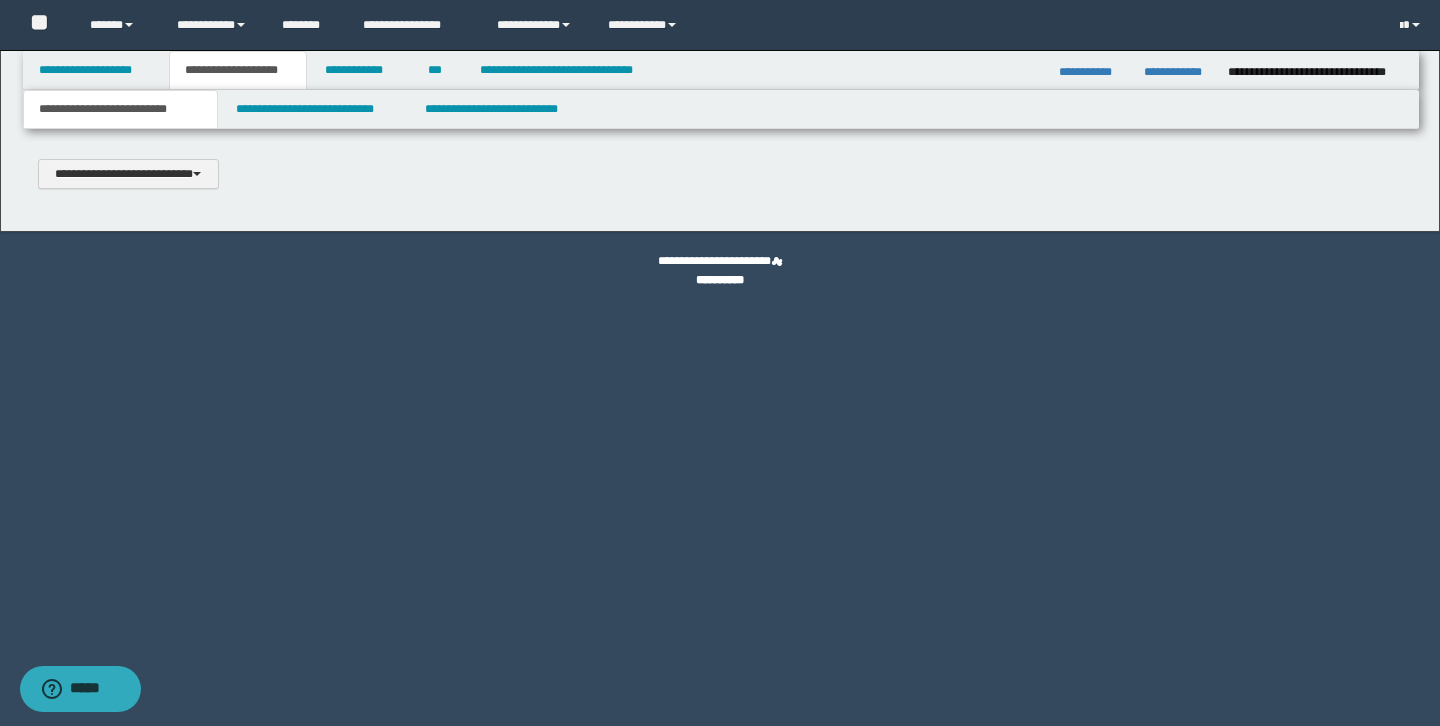 type 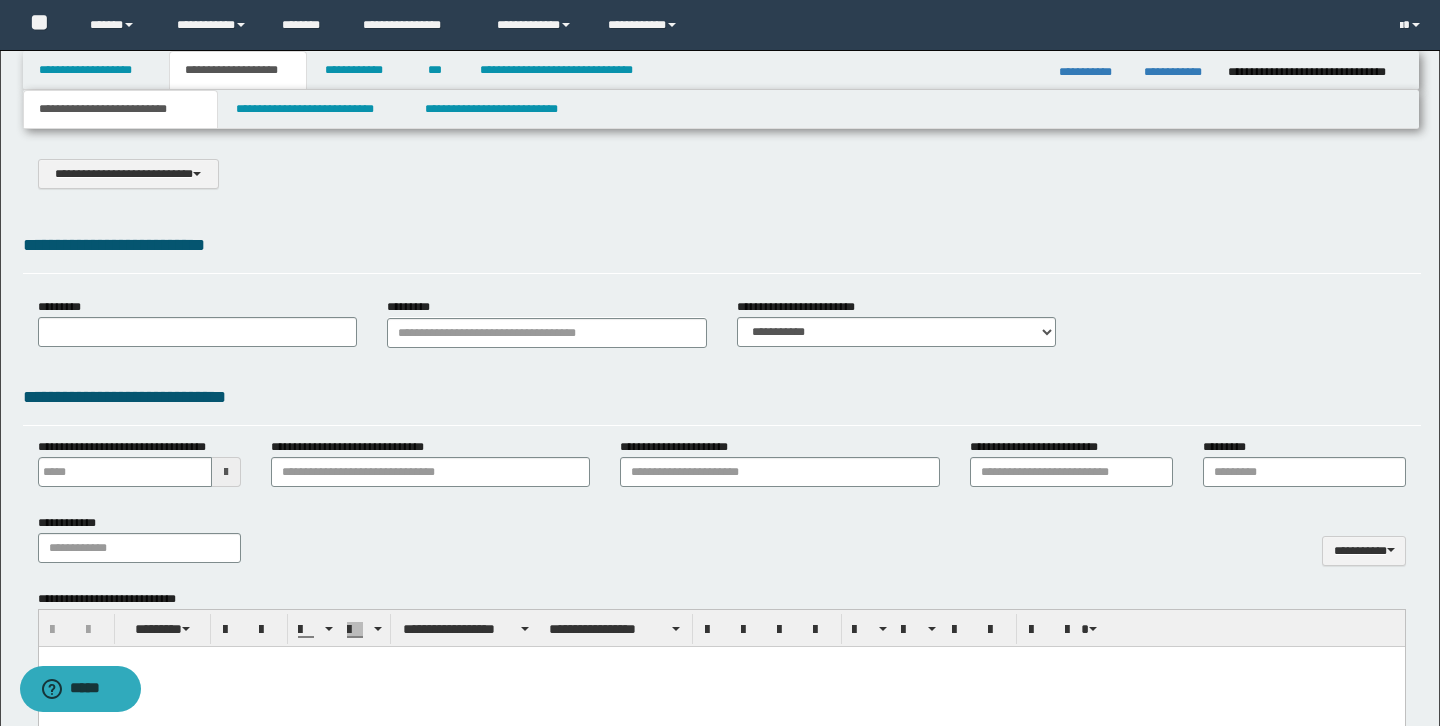 select on "*" 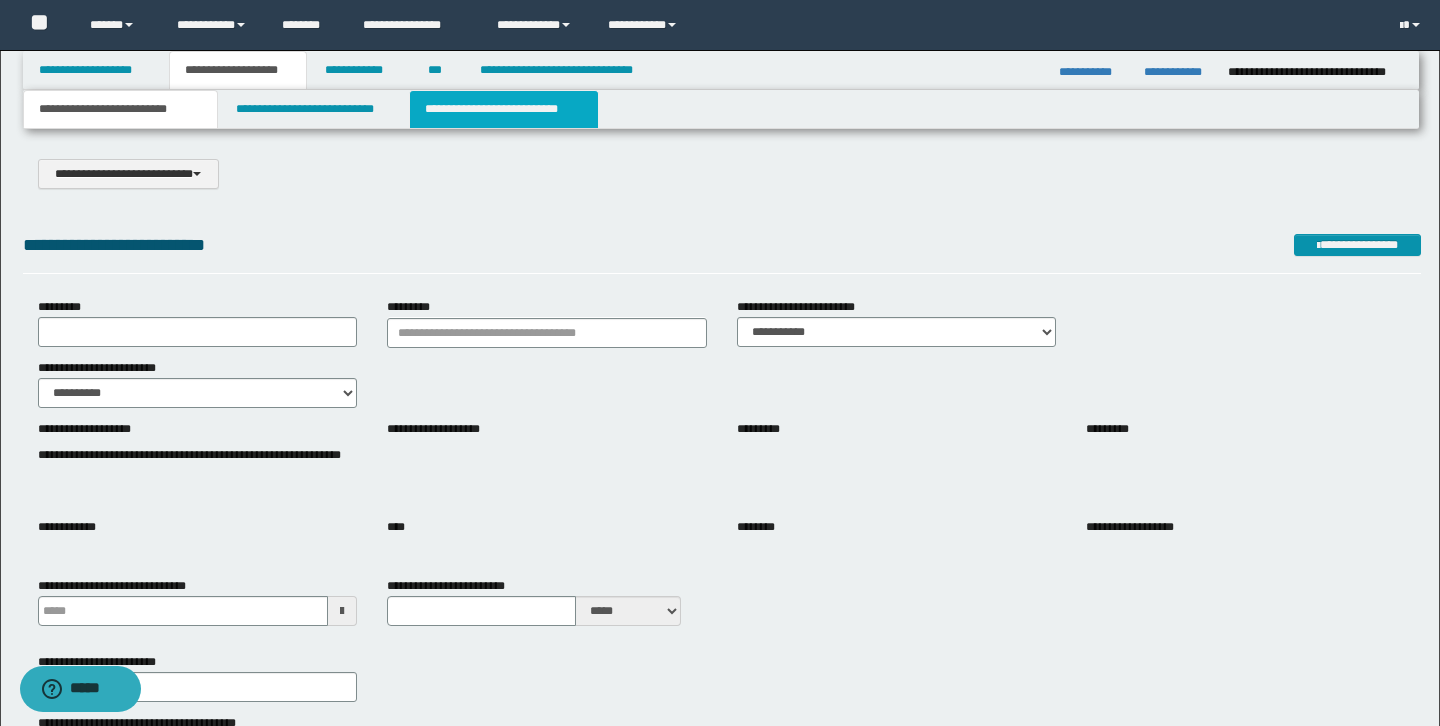 click on "**********" at bounding box center [504, 109] 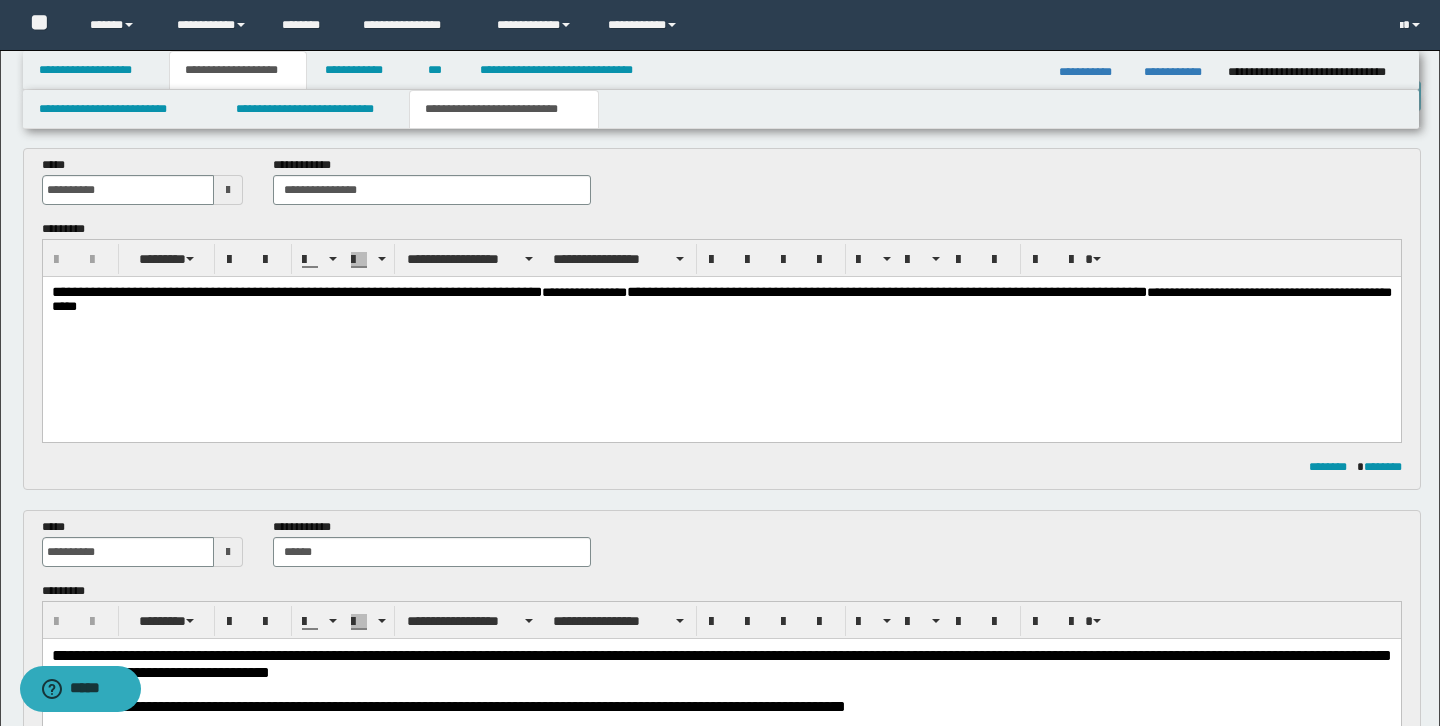 scroll, scrollTop: 77, scrollLeft: 0, axis: vertical 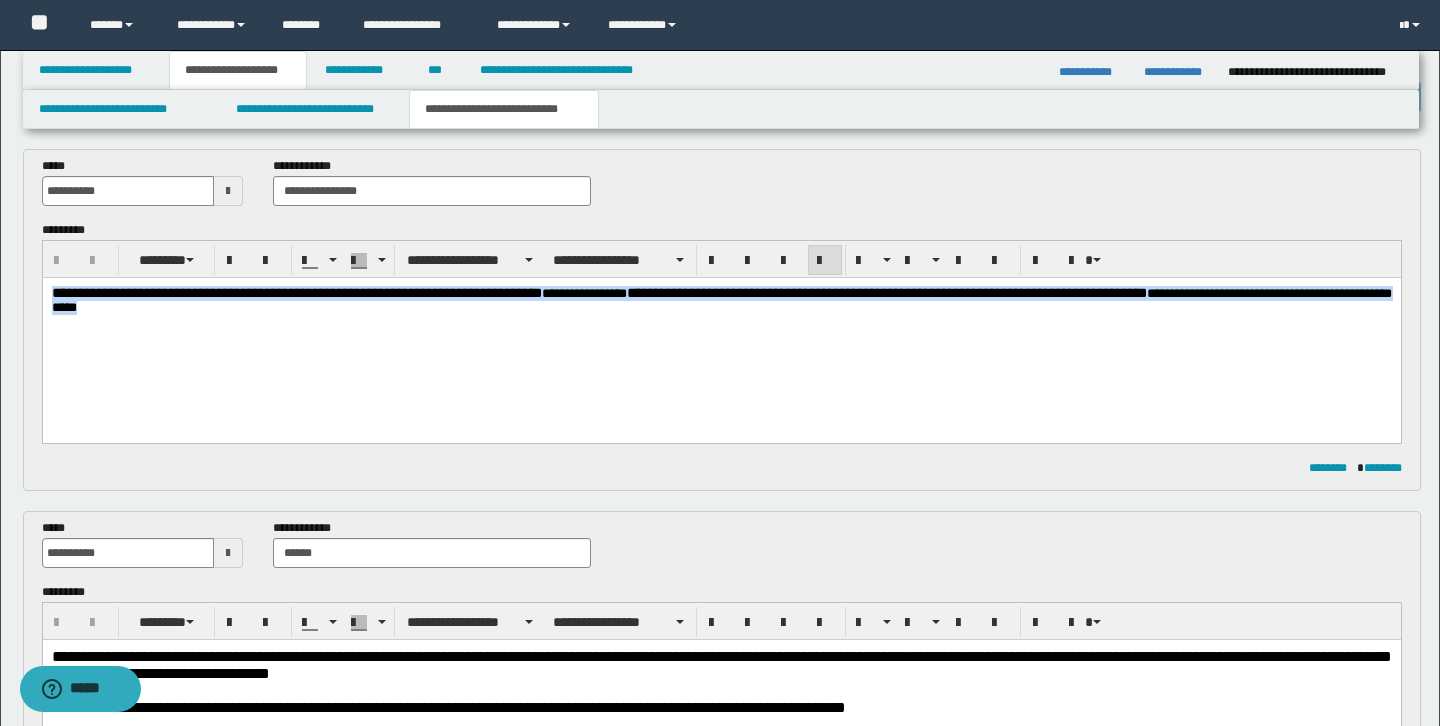 drag, startPoint x: 215, startPoint y: 308, endPoint x: 37, endPoint y: 293, distance: 178.6309 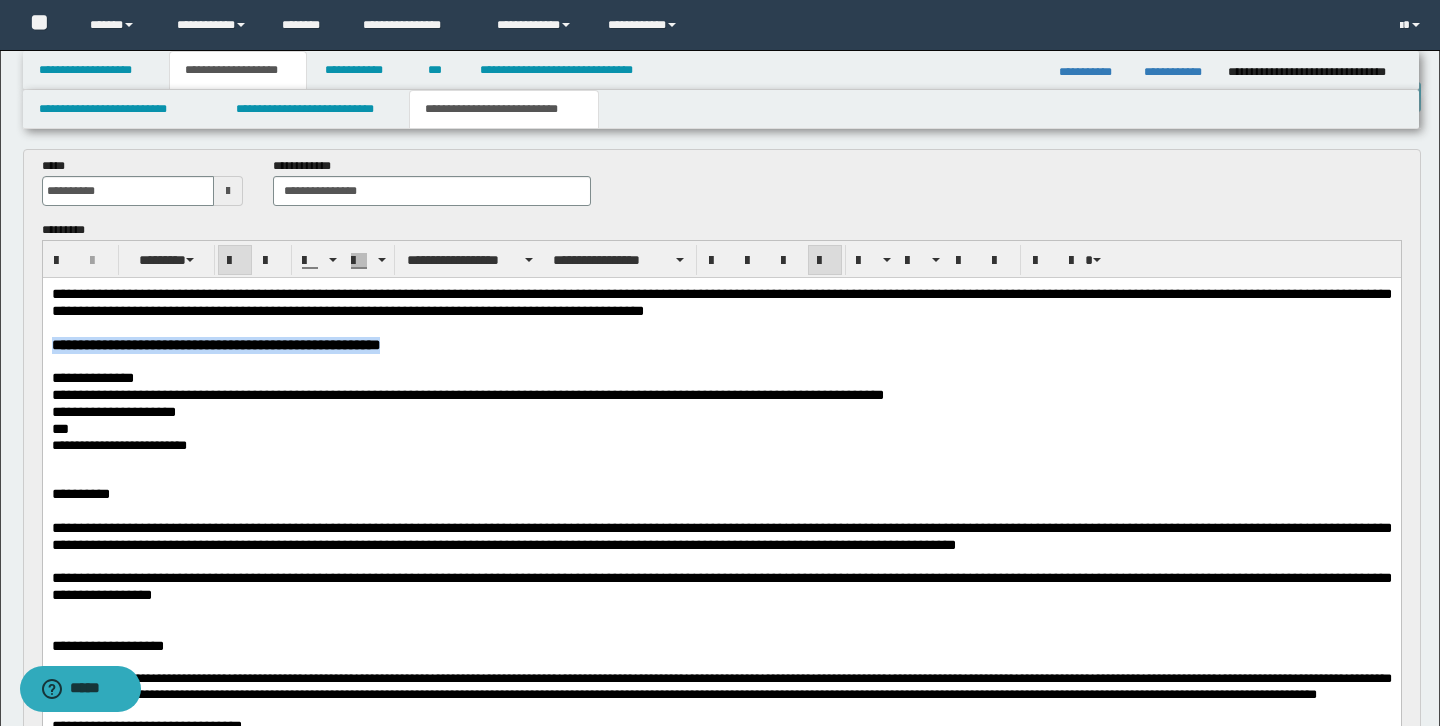 drag, startPoint x: 51, startPoint y: 346, endPoint x: 531, endPoint y: 342, distance: 480.01666 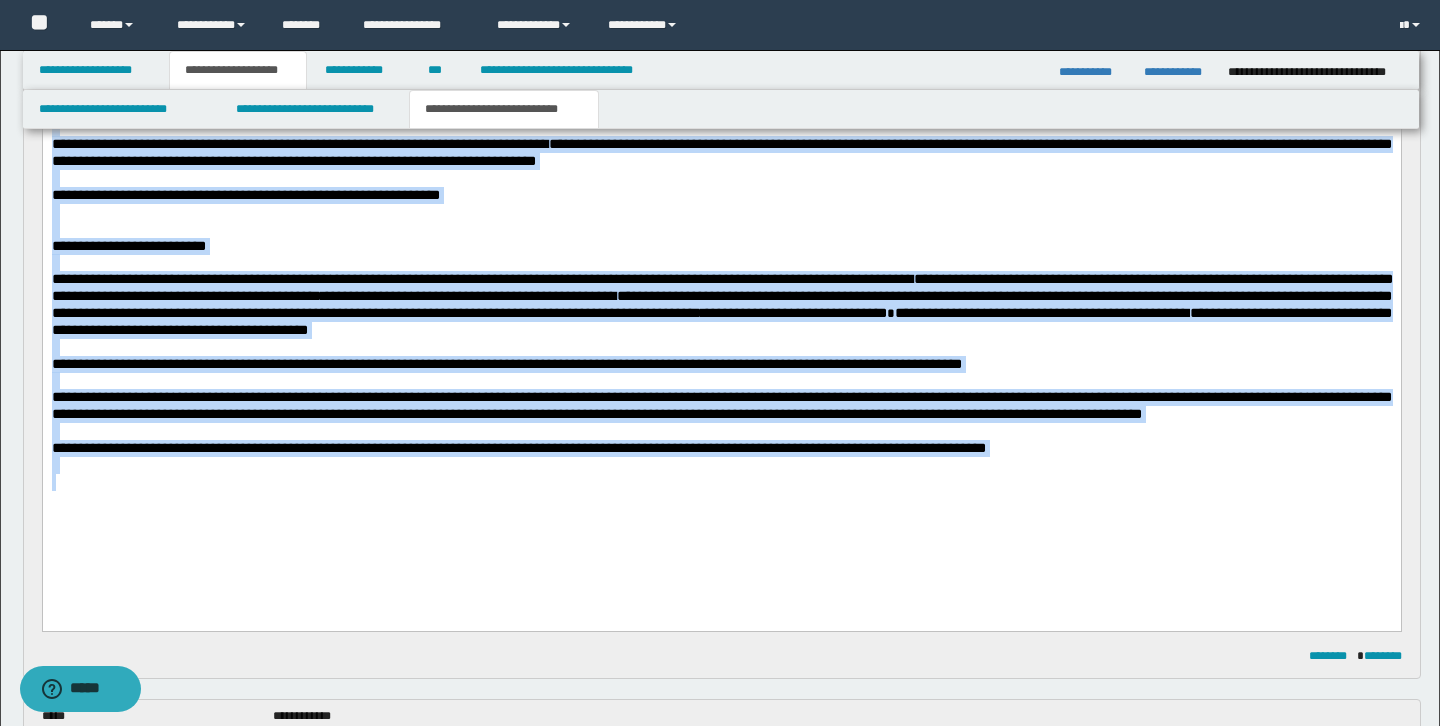 drag, startPoint x: 52, startPoint y: -301, endPoint x: 288, endPoint y: 516, distance: 850.40283 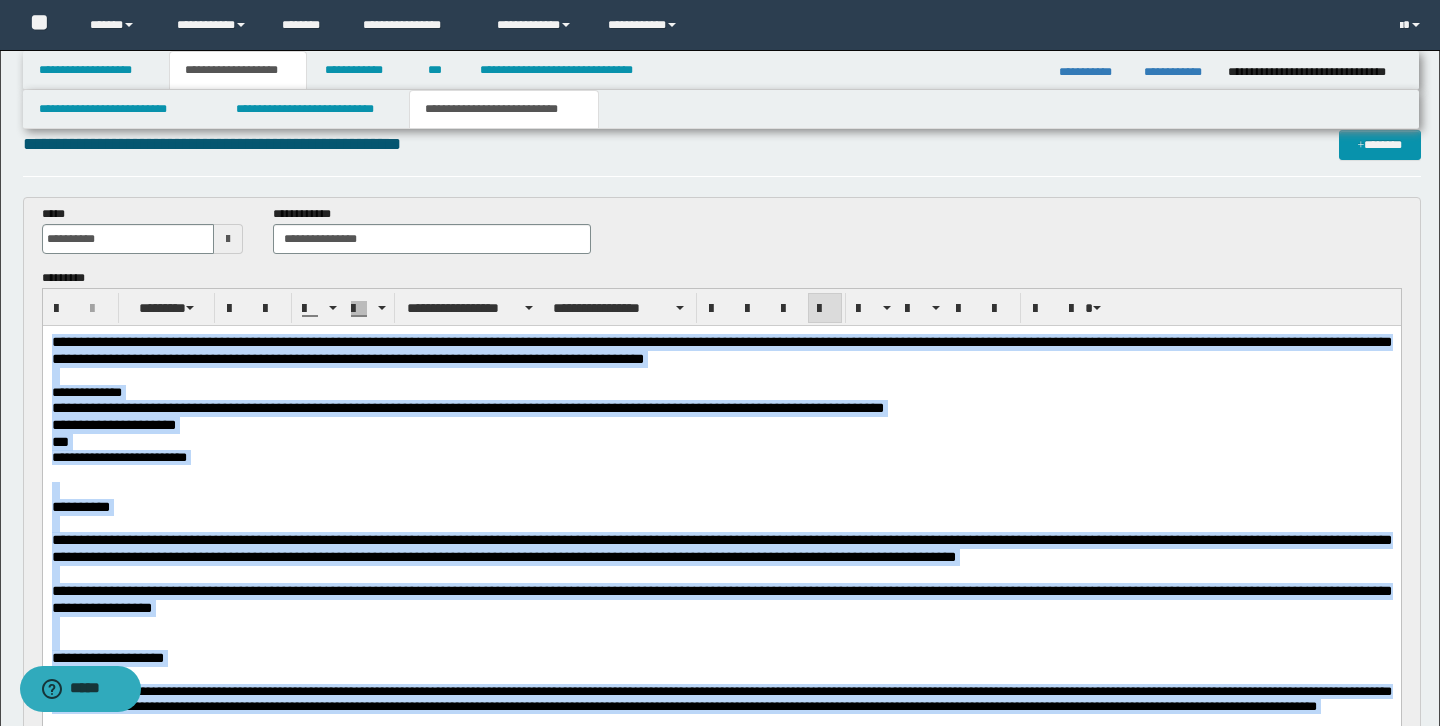 scroll, scrollTop: 17, scrollLeft: 0, axis: vertical 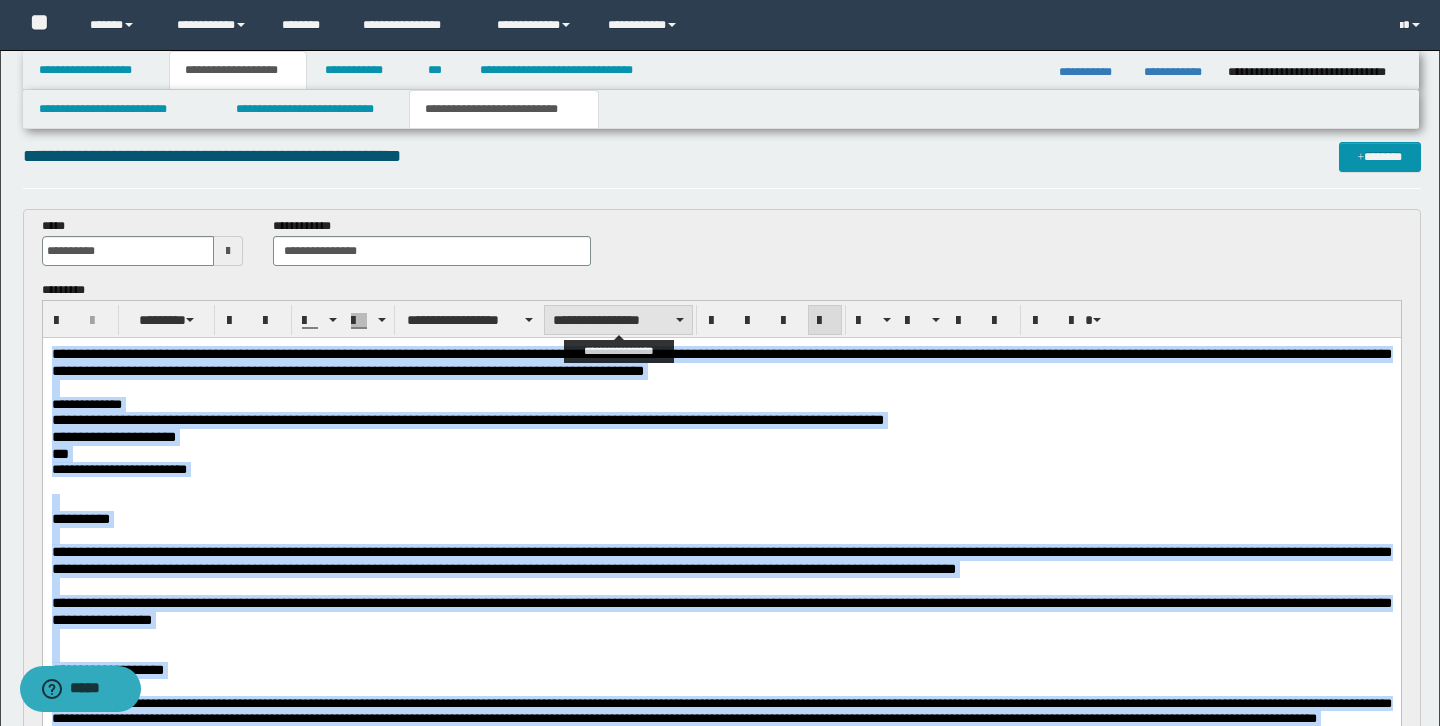 click on "**********" at bounding box center (618, 320) 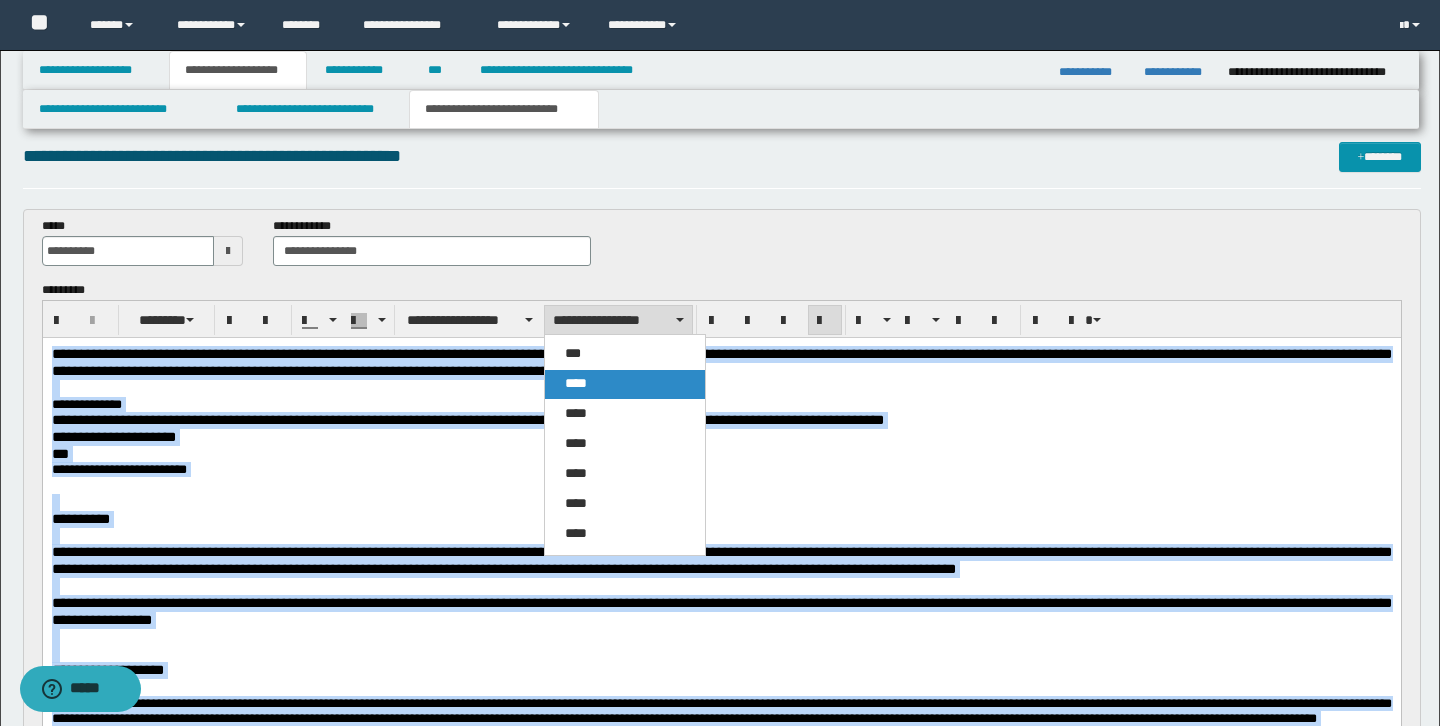 click on "****" at bounding box center (576, 383) 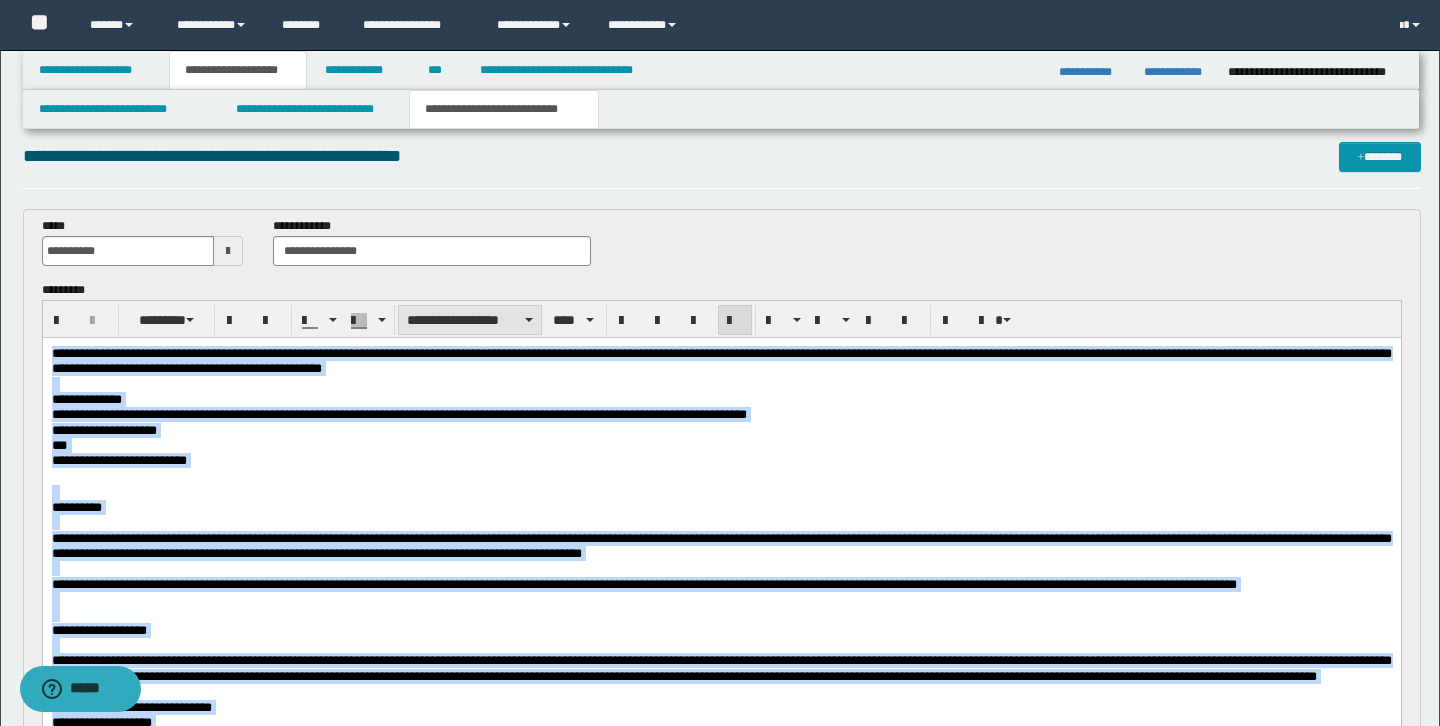 click on "**********" at bounding box center [470, 320] 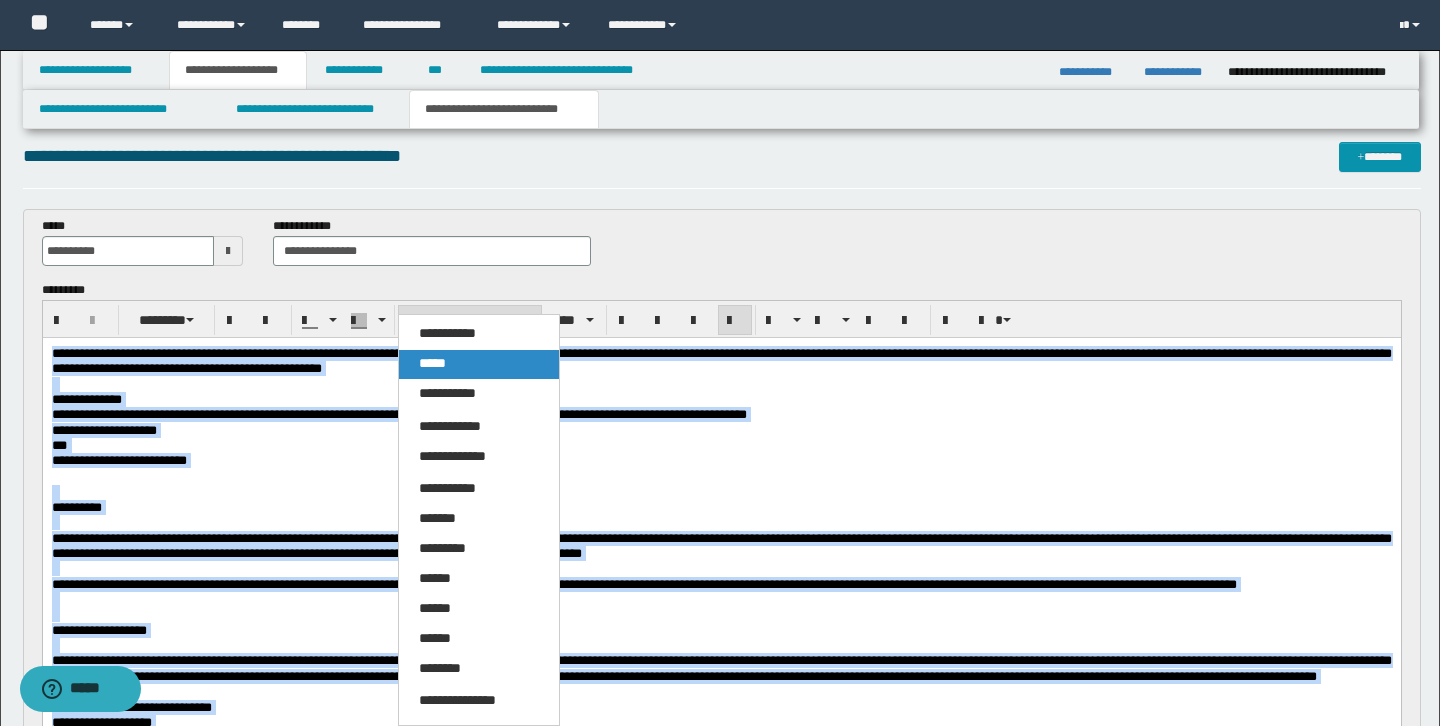 click on "*****" at bounding box center [479, 364] 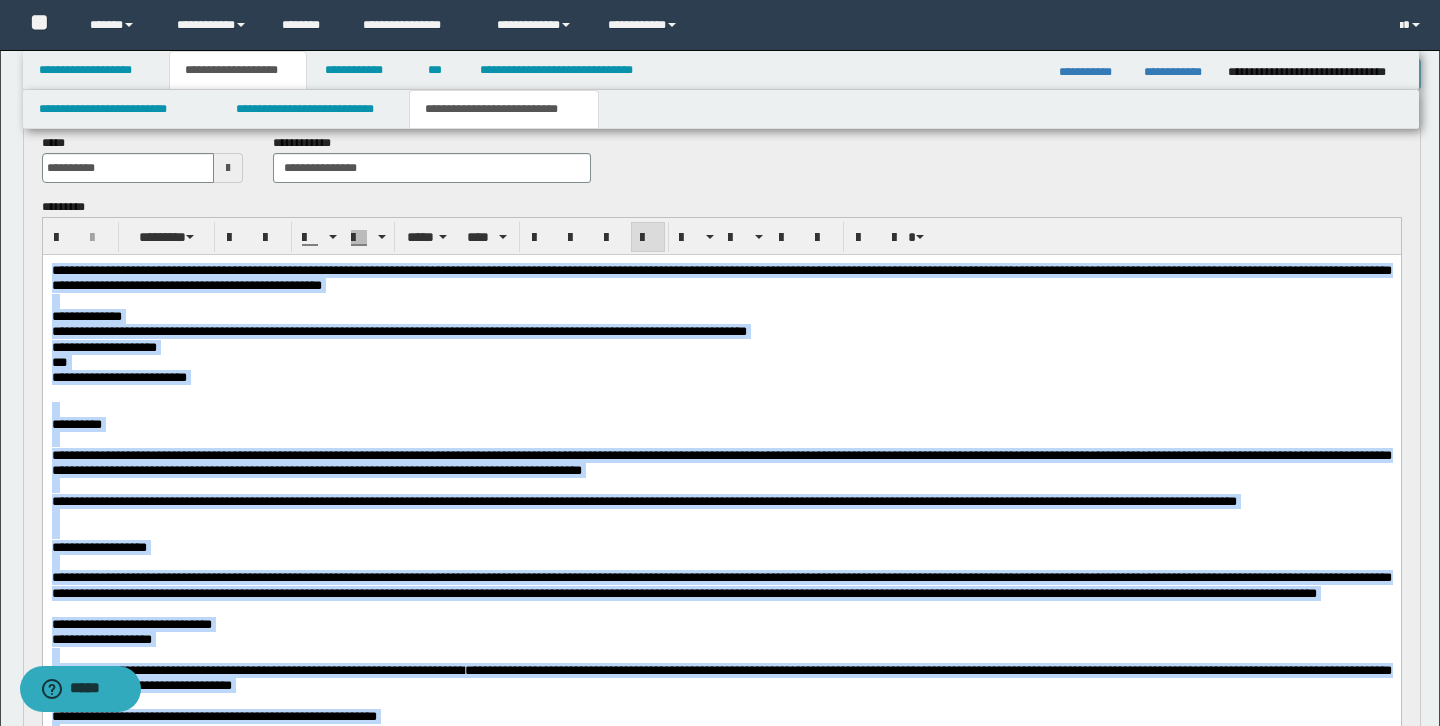 scroll, scrollTop: 101, scrollLeft: 0, axis: vertical 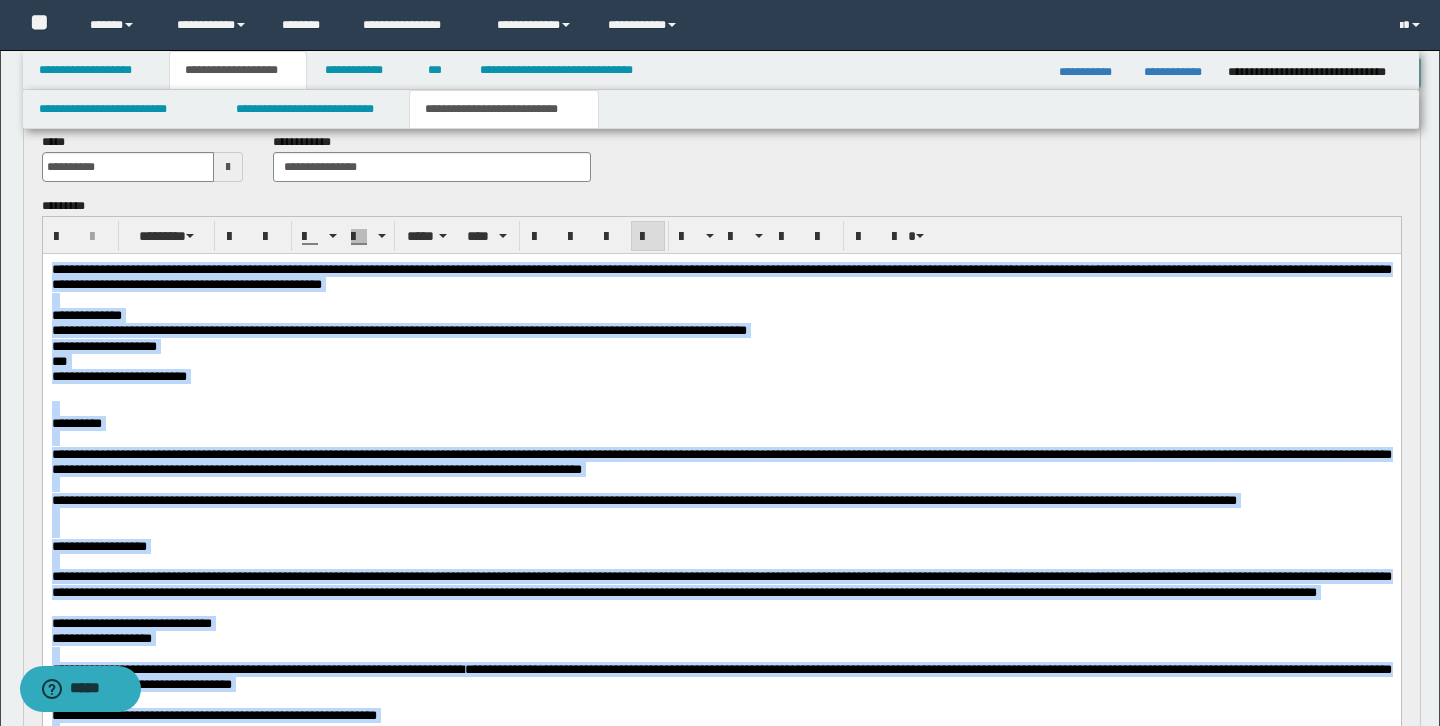click at bounding box center (721, 408) 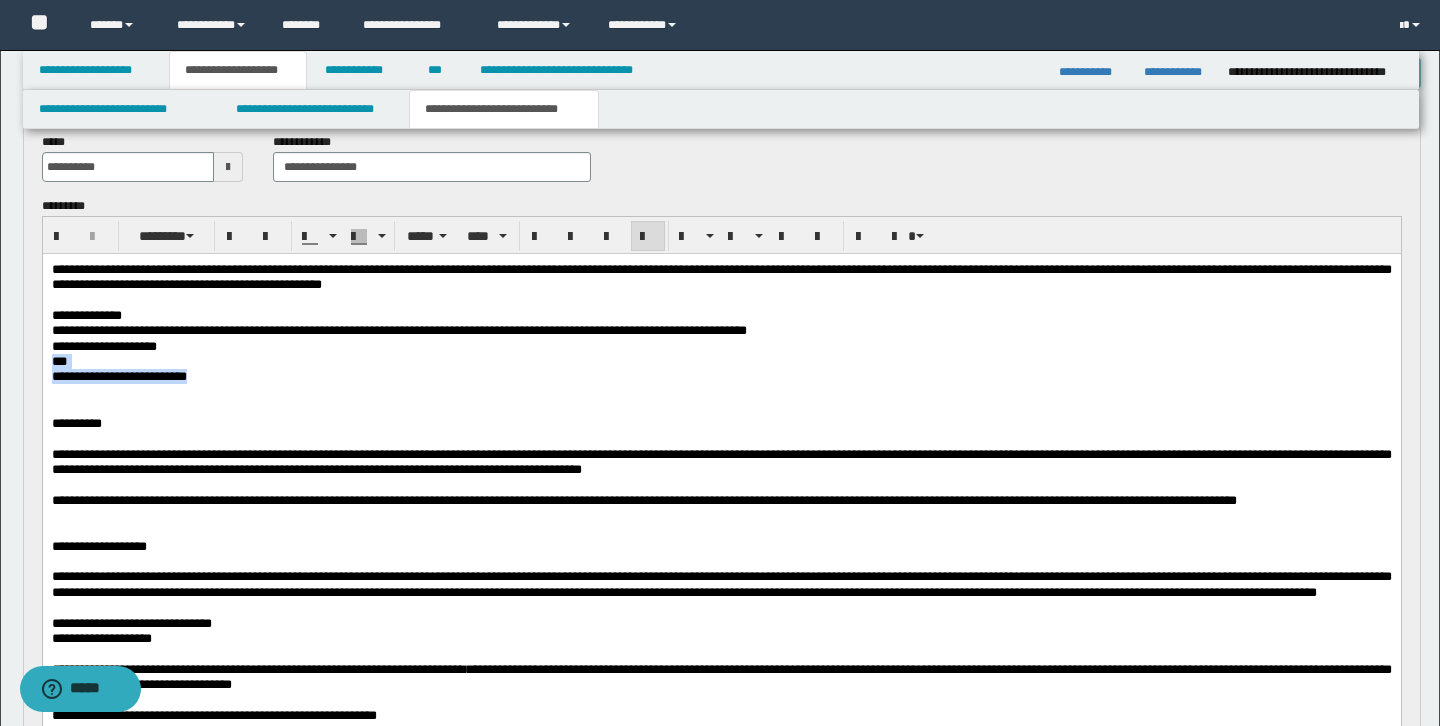 drag, startPoint x: 230, startPoint y: 377, endPoint x: 49, endPoint y: 361, distance: 181.70581 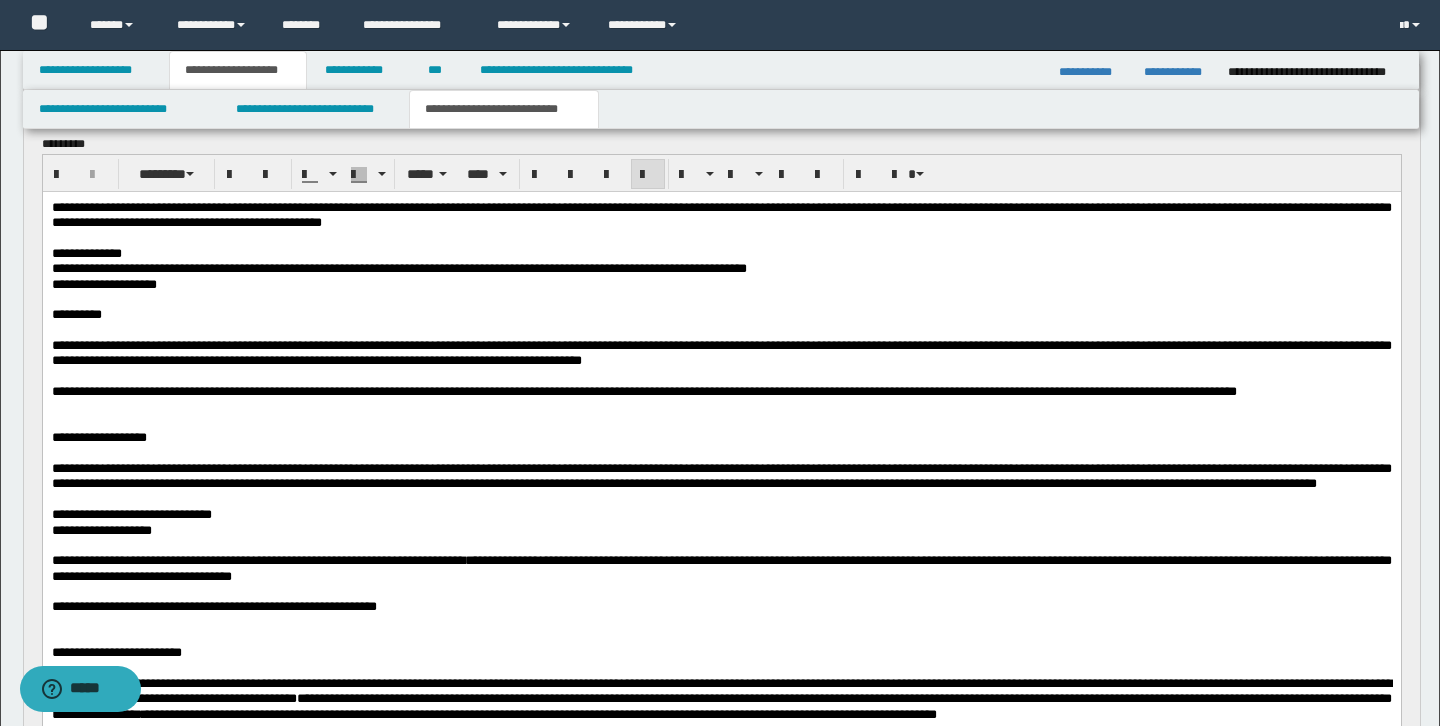 scroll, scrollTop: 175, scrollLeft: 0, axis: vertical 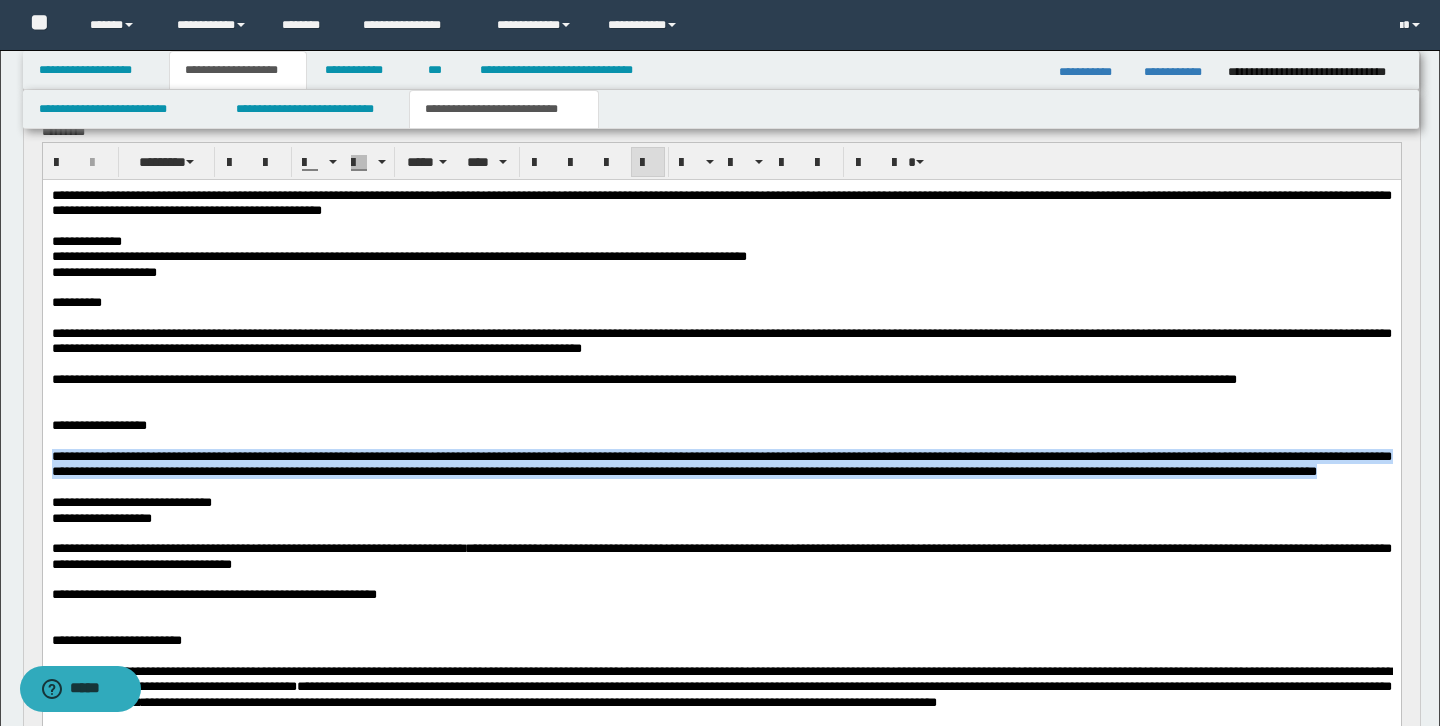 drag, startPoint x: 53, startPoint y: 473, endPoint x: 477, endPoint y: 506, distance: 425.28226 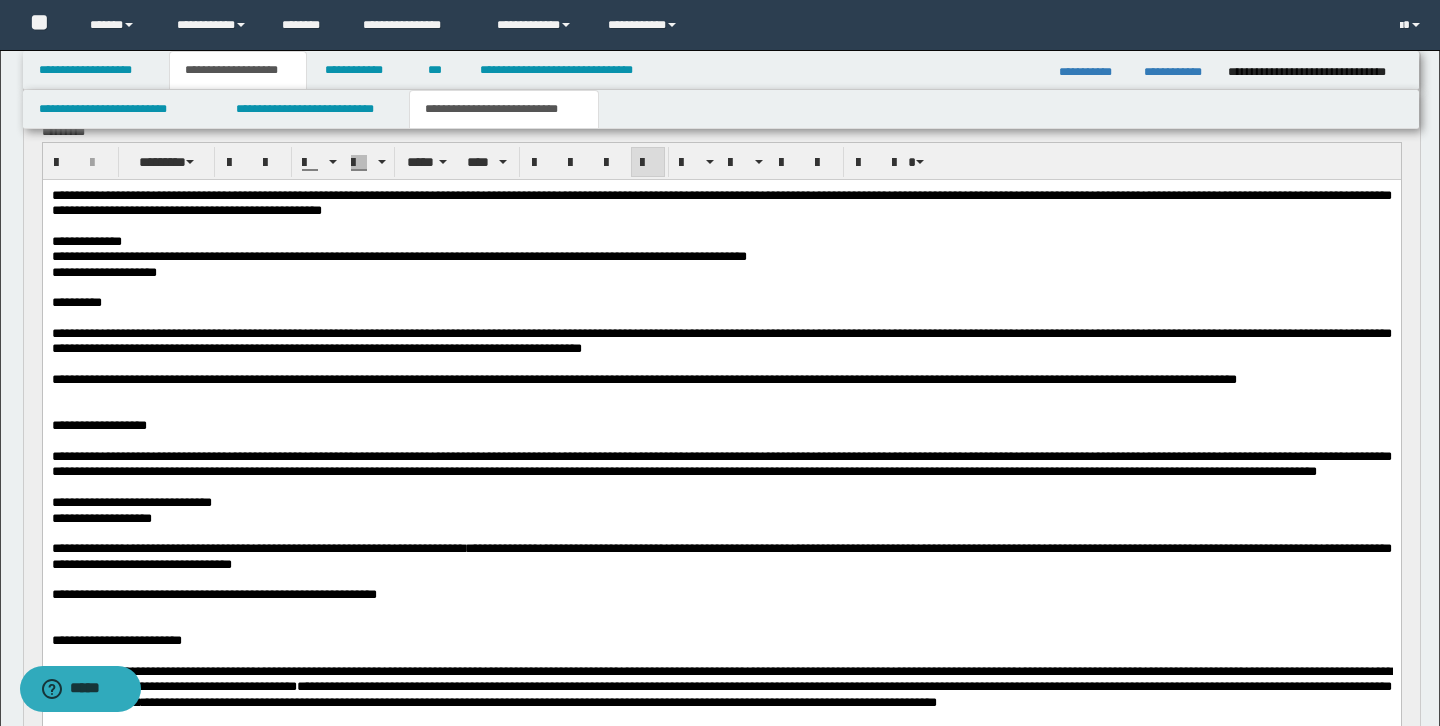 click on "[FIRST] [LAST]" at bounding box center (721, 502) 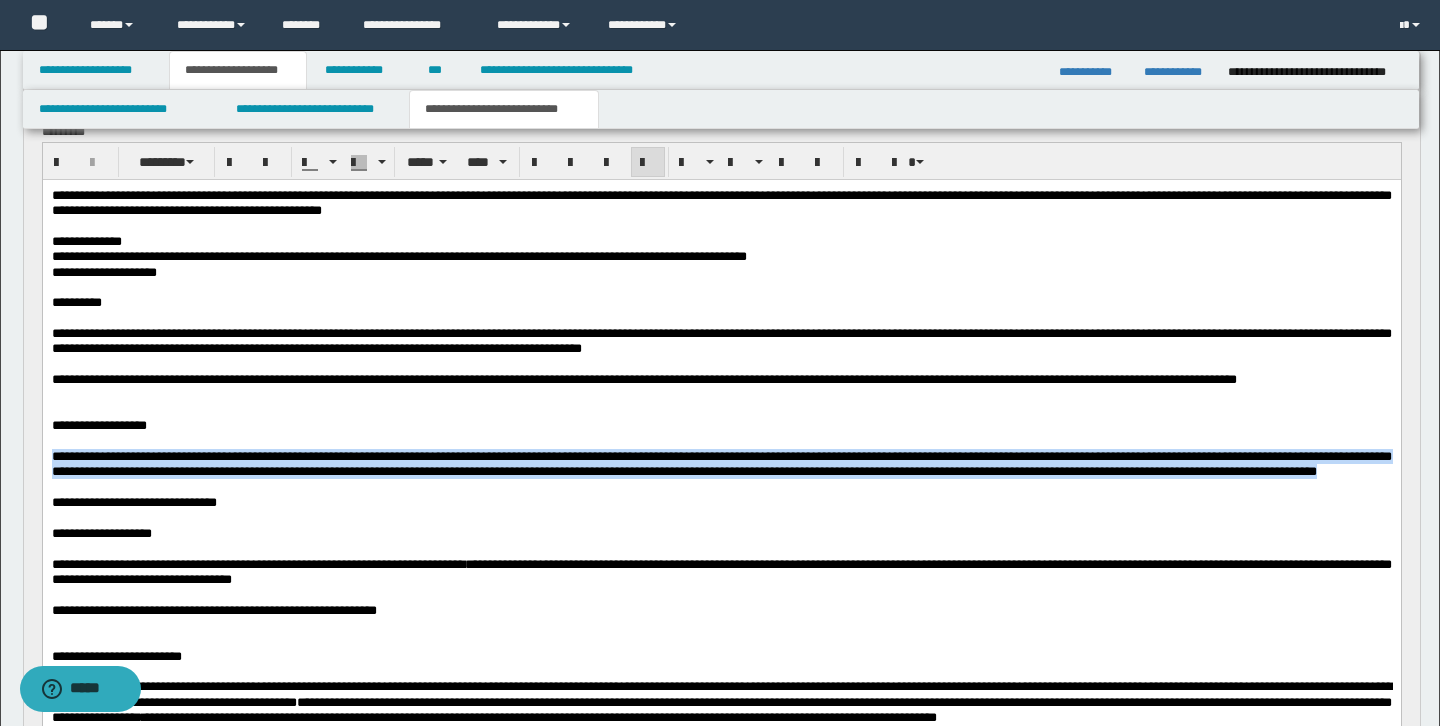 drag, startPoint x: 455, startPoint y: 496, endPoint x: 59, endPoint y: 456, distance: 398.01508 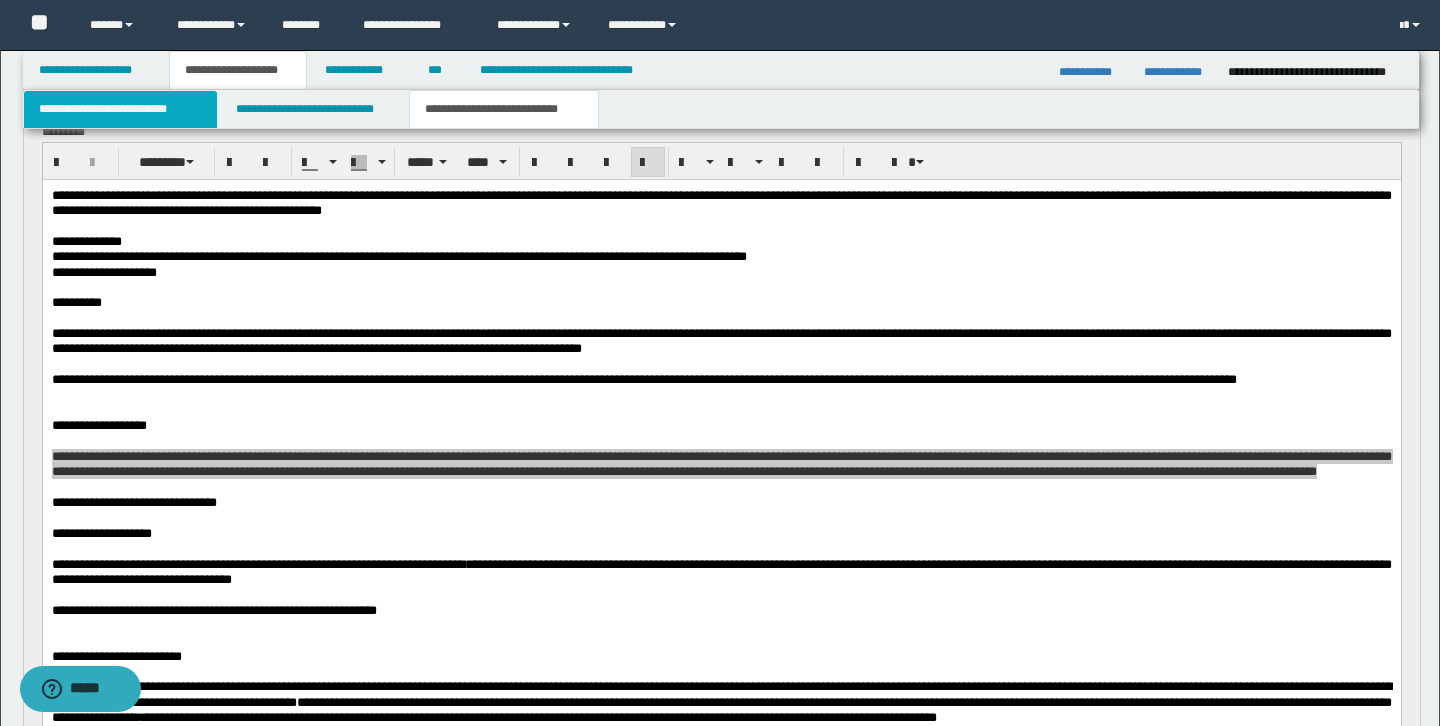 click on "**********" at bounding box center (120, 109) 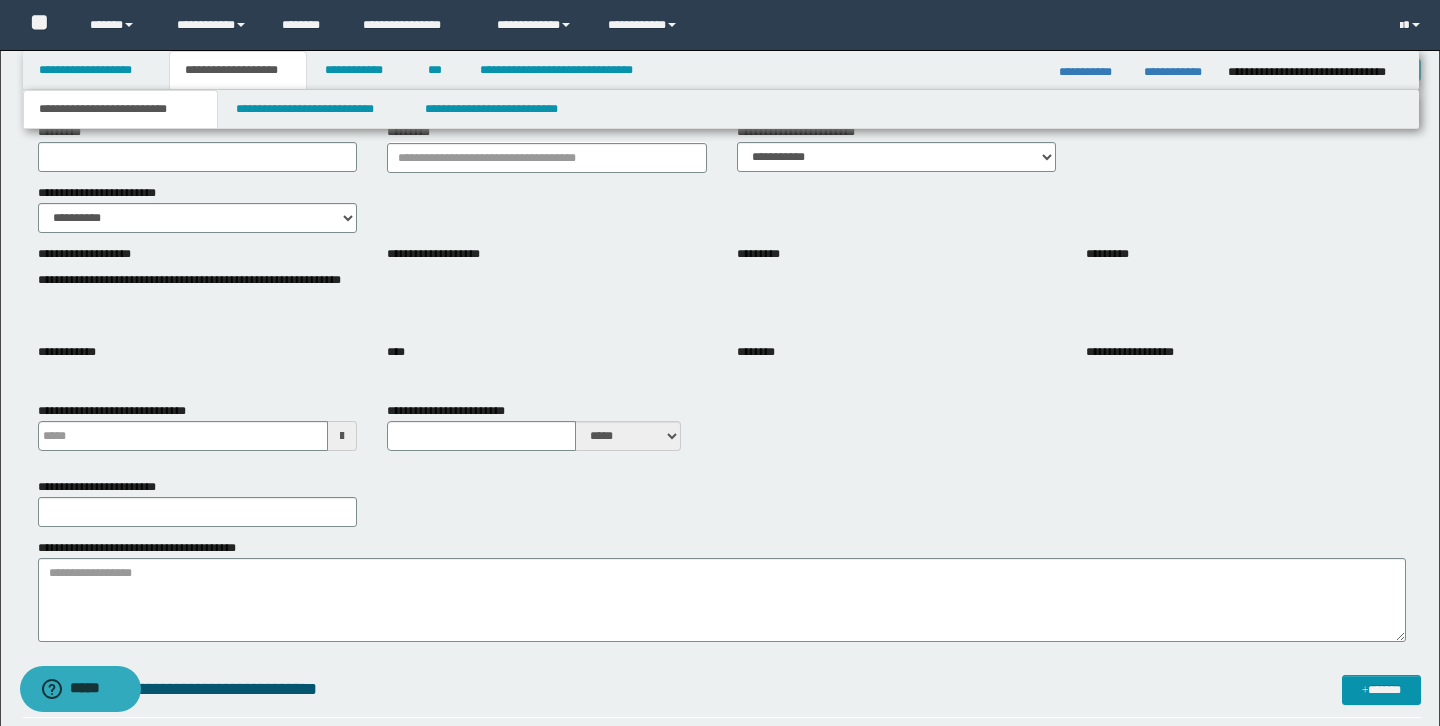 type 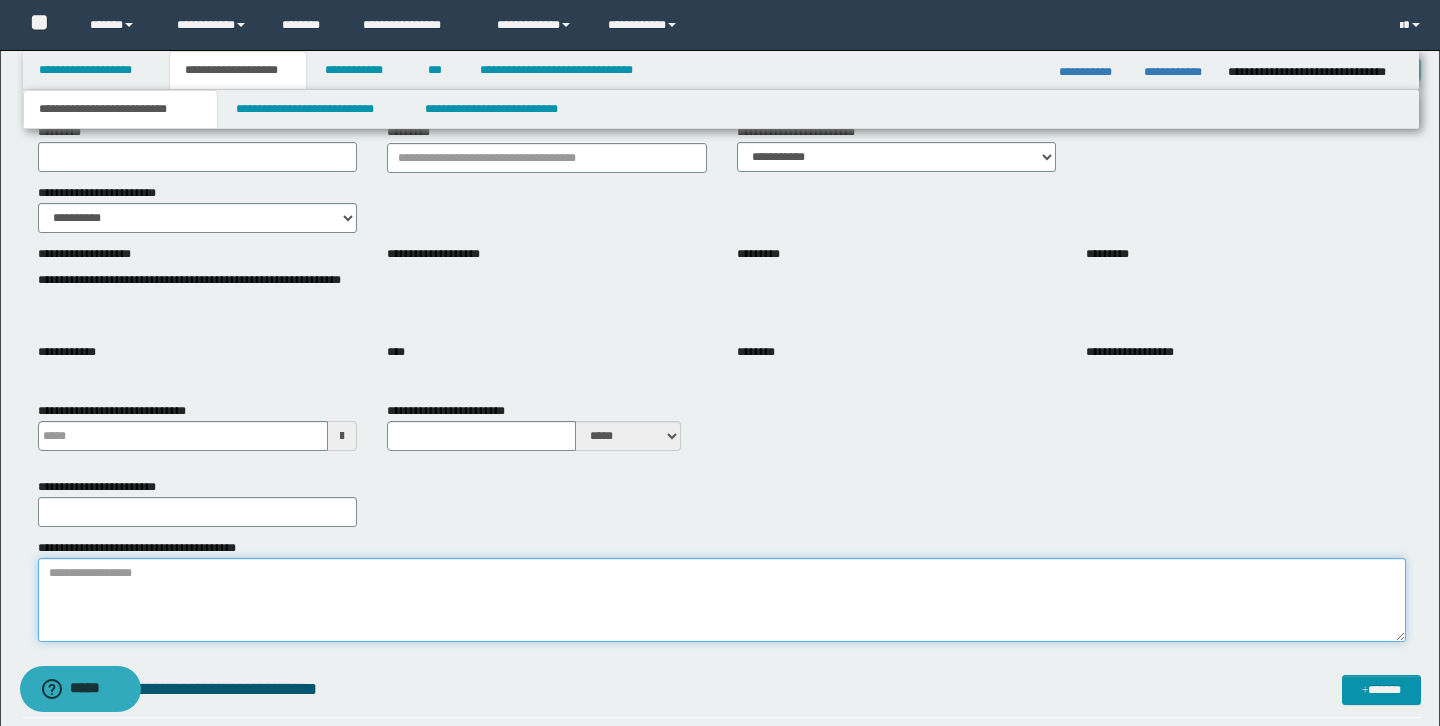 click on "**********" at bounding box center [722, 600] 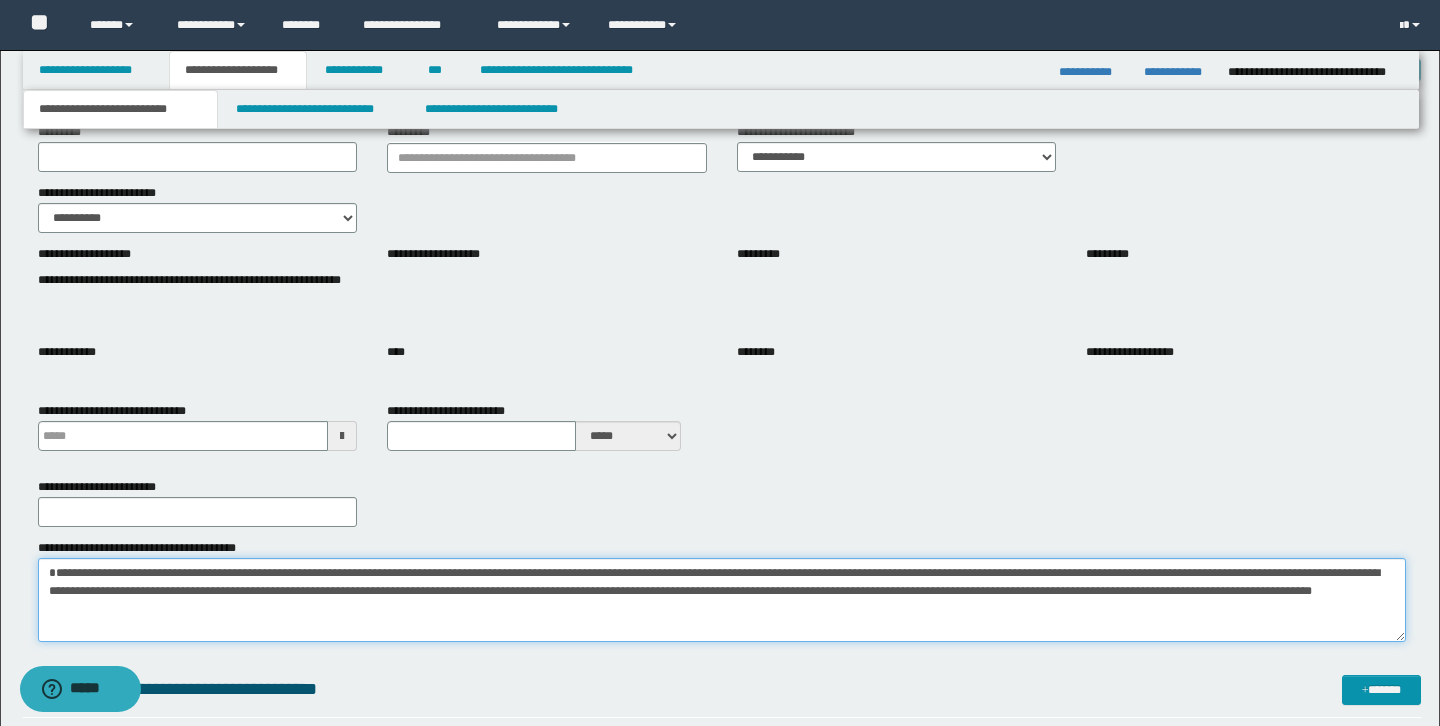 click on "**********" at bounding box center [722, 600] 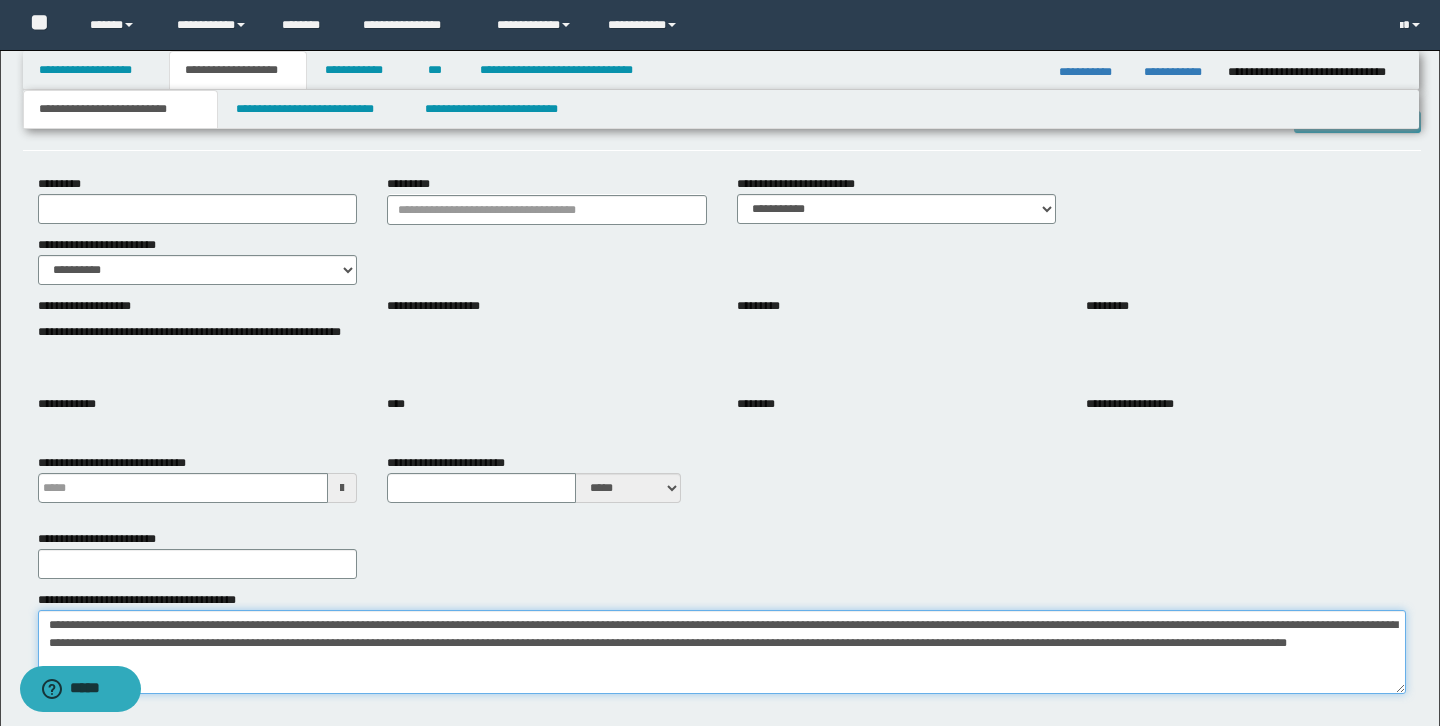 scroll, scrollTop: 124, scrollLeft: 0, axis: vertical 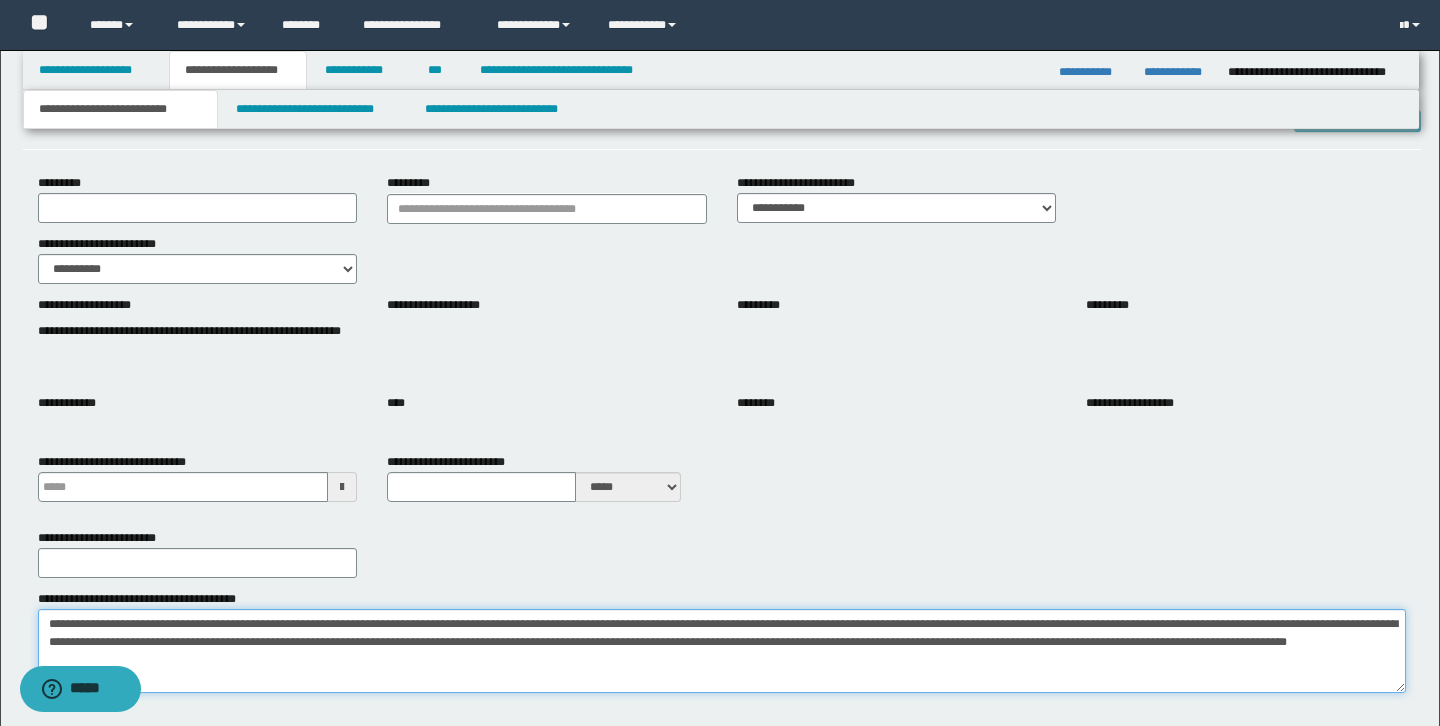 type on "**********" 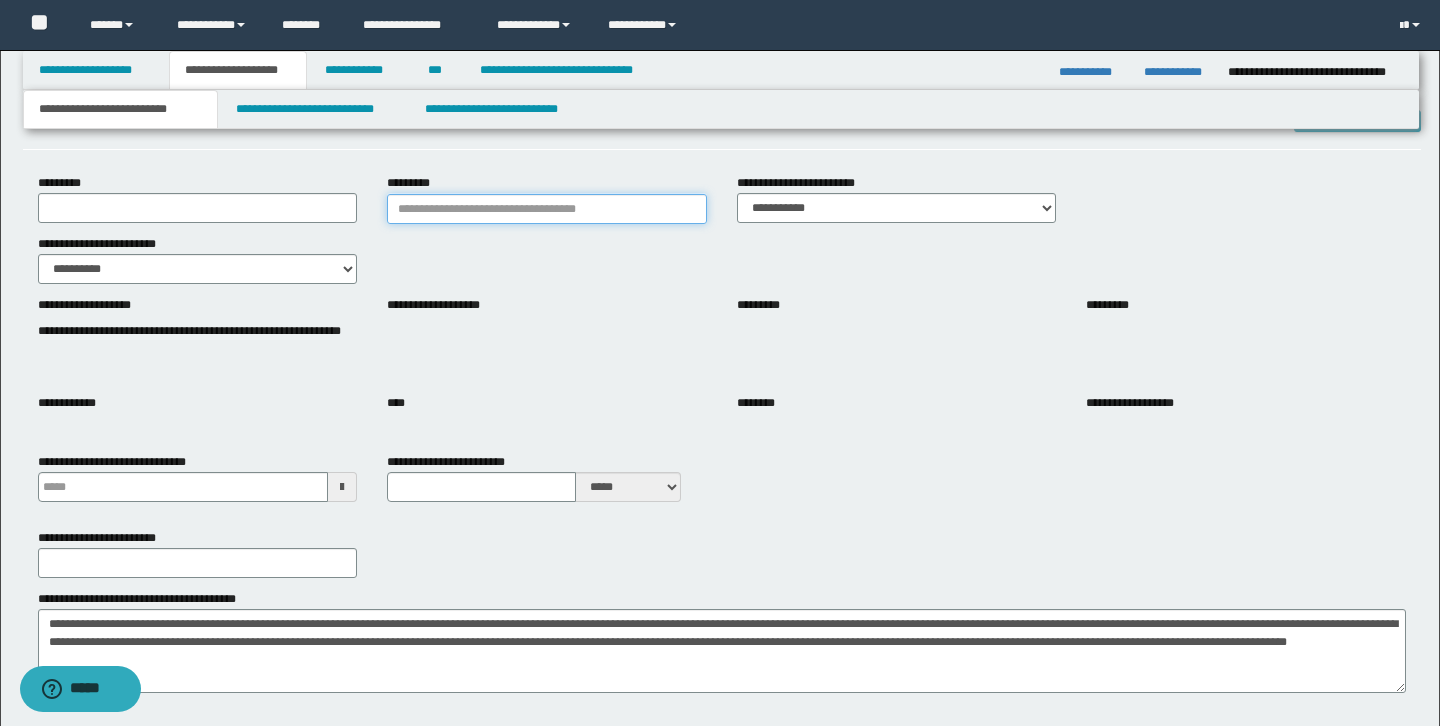 click on "*********" at bounding box center [547, 209] 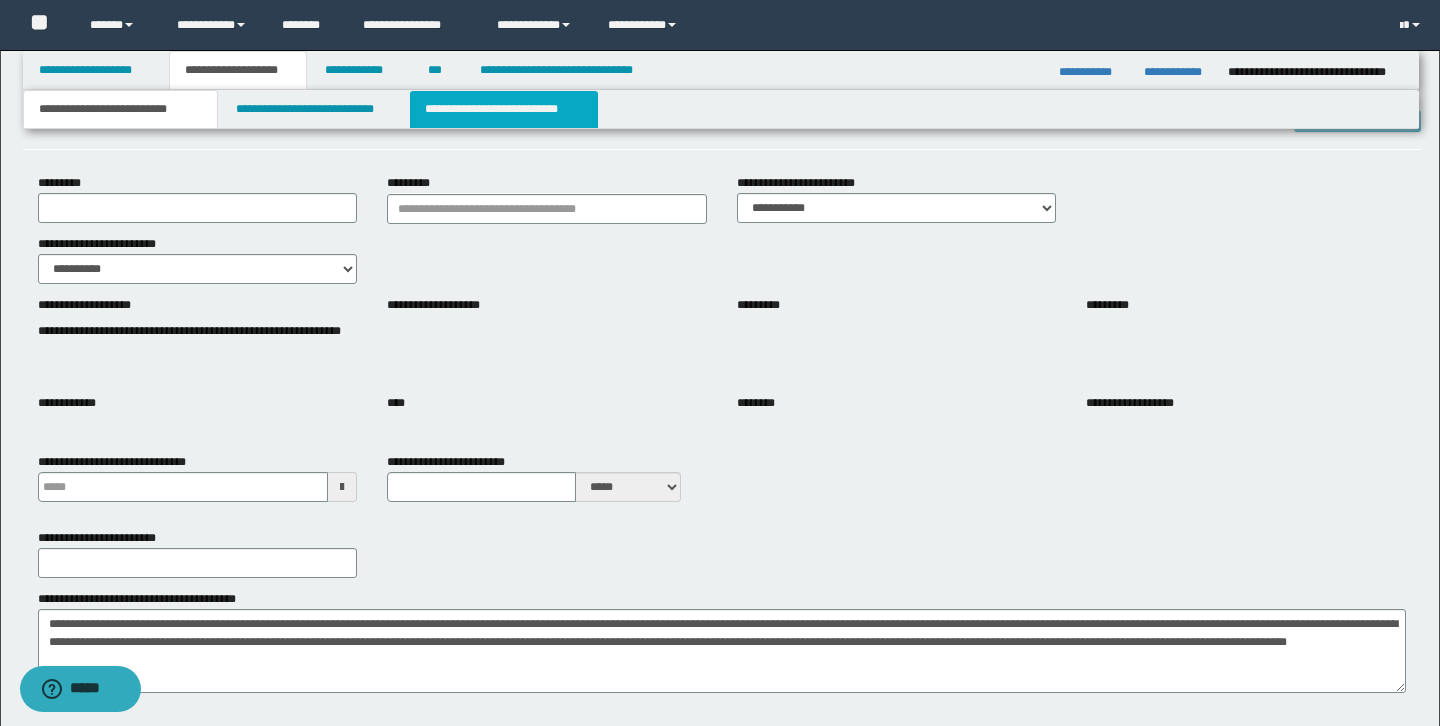 click on "**********" at bounding box center (504, 109) 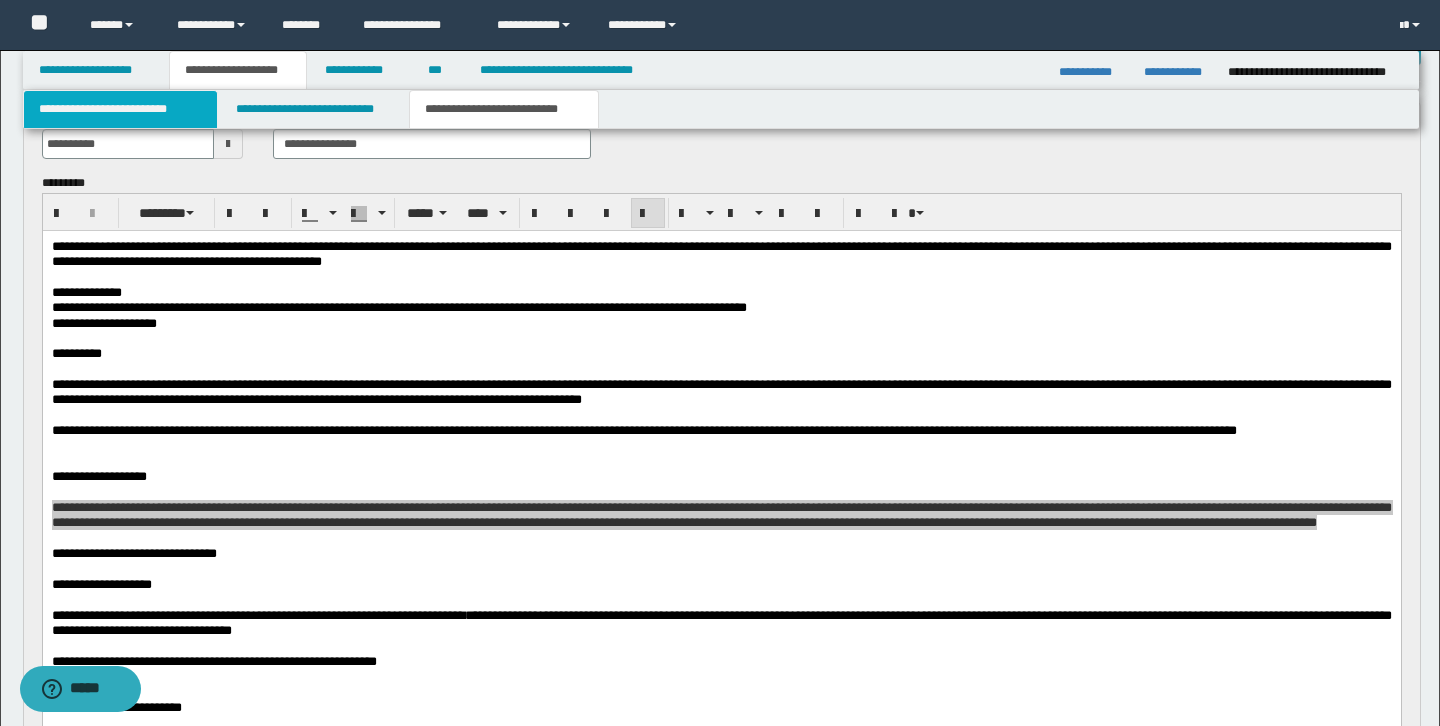 click on "**********" at bounding box center (120, 109) 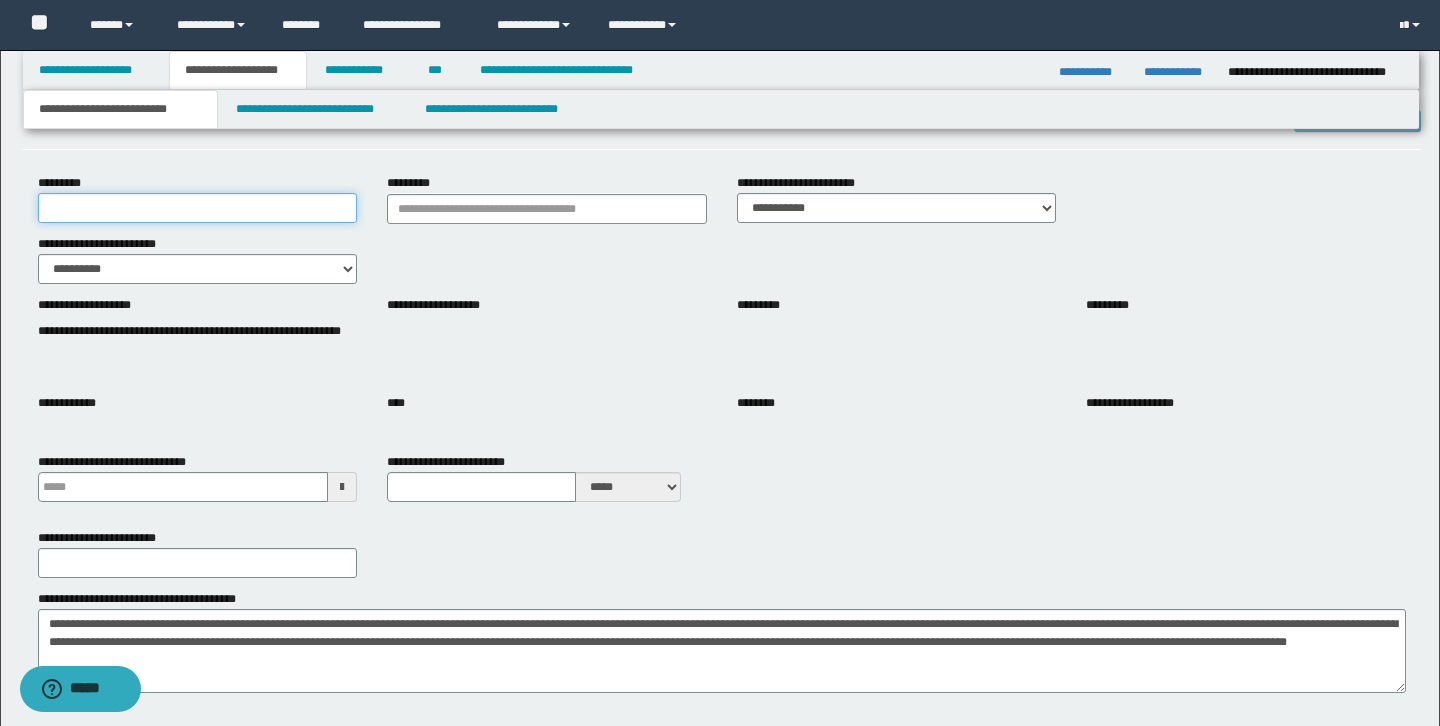 click on "*********" at bounding box center (198, 208) 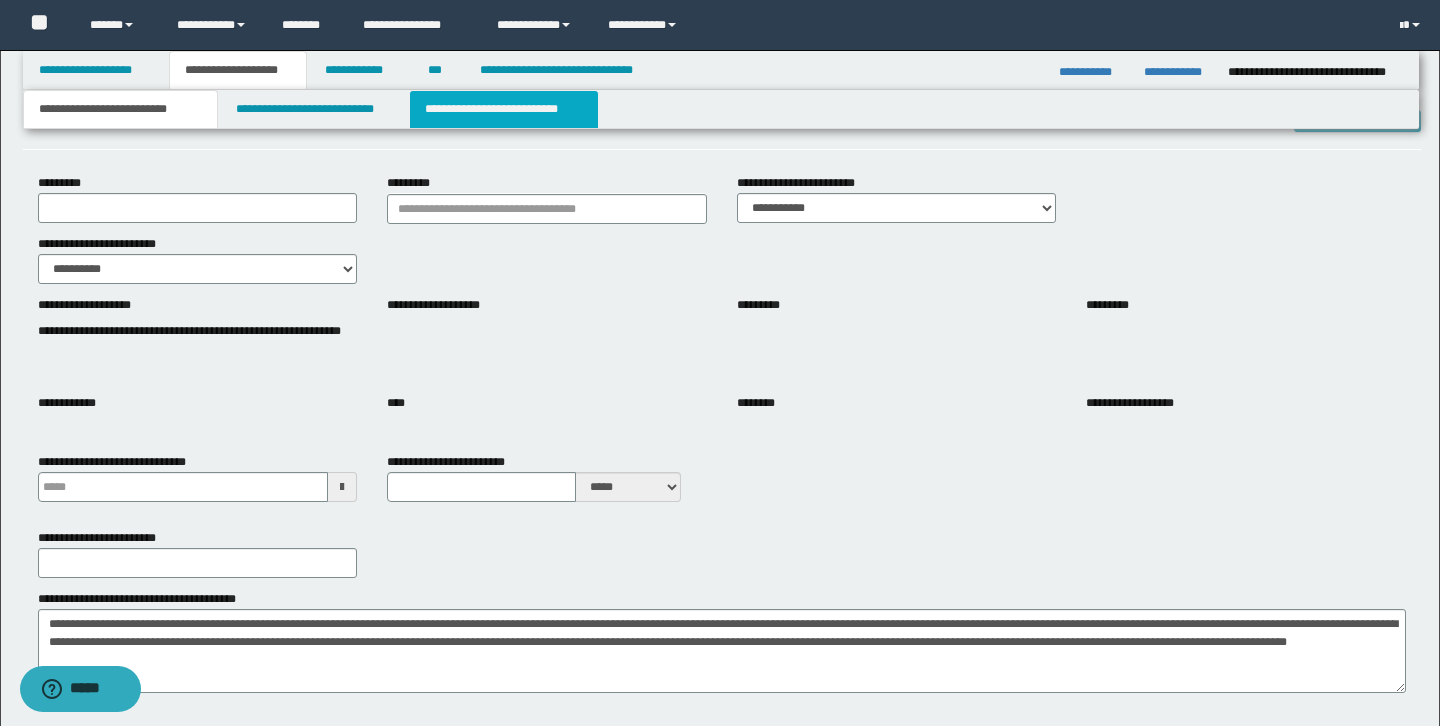 click on "**********" at bounding box center [504, 109] 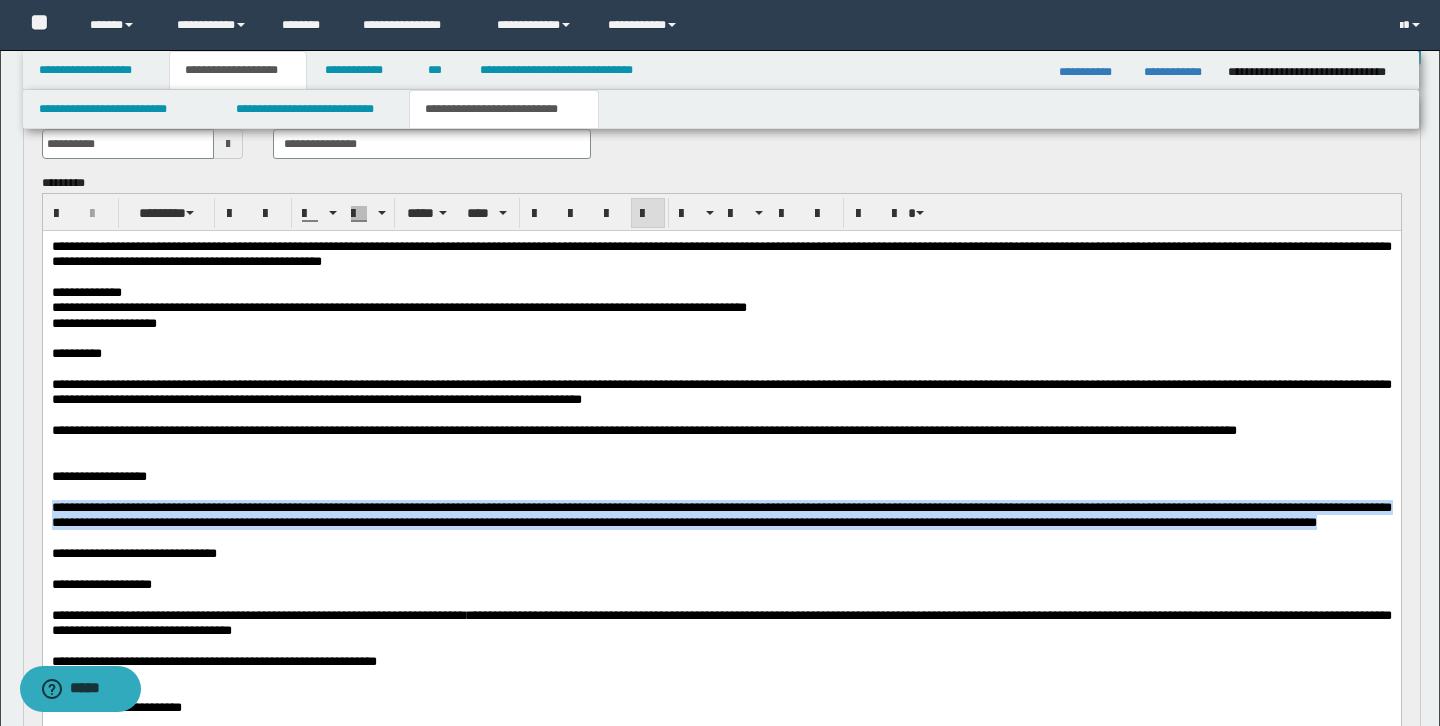 click at bounding box center [721, 338] 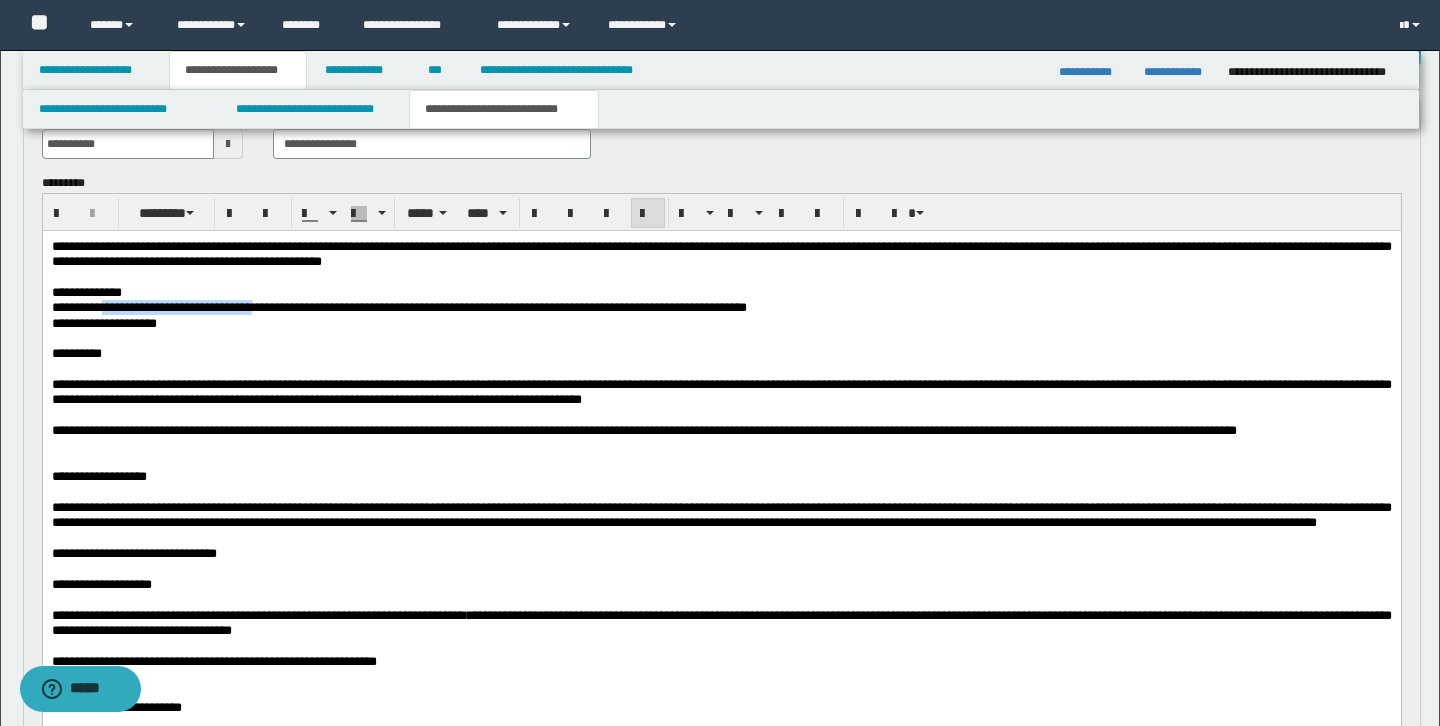 drag, startPoint x: 128, startPoint y: 306, endPoint x: 368, endPoint y: 307, distance: 240.00209 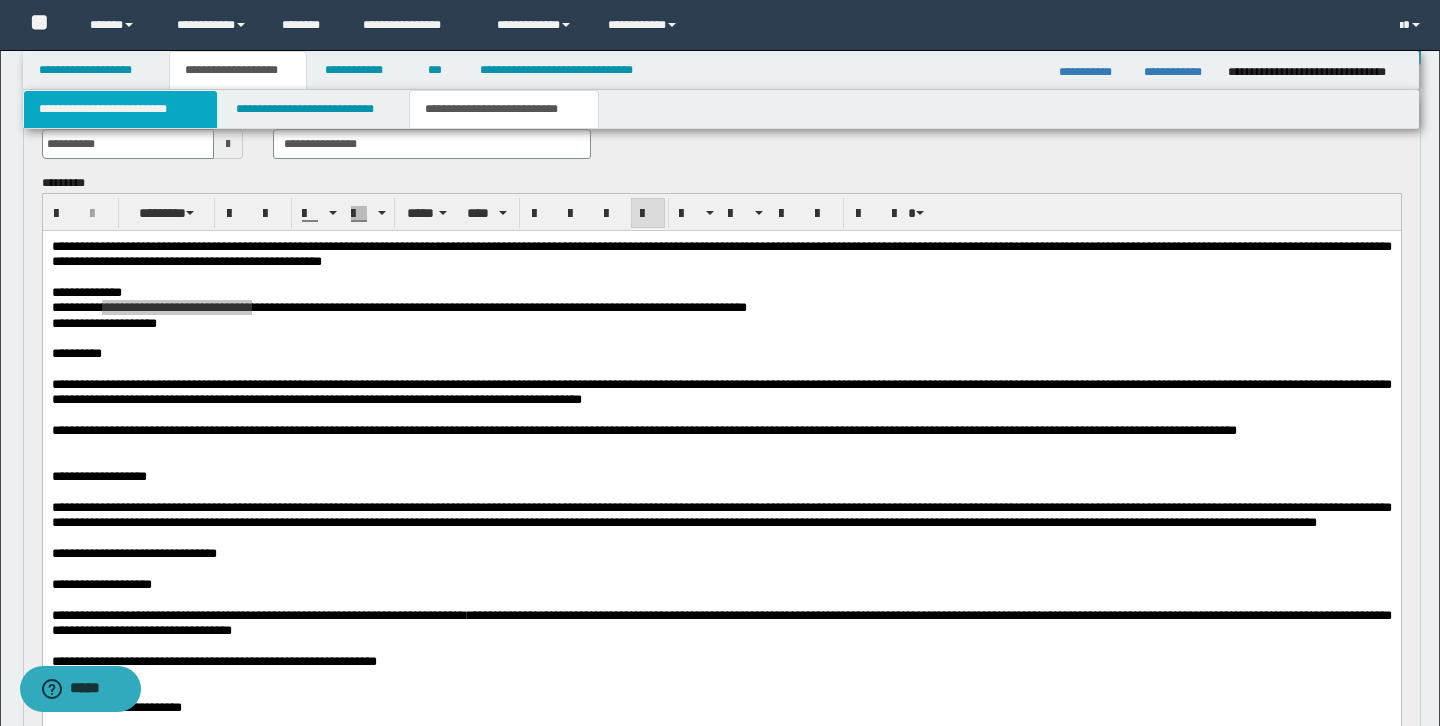click on "**********" at bounding box center (120, 109) 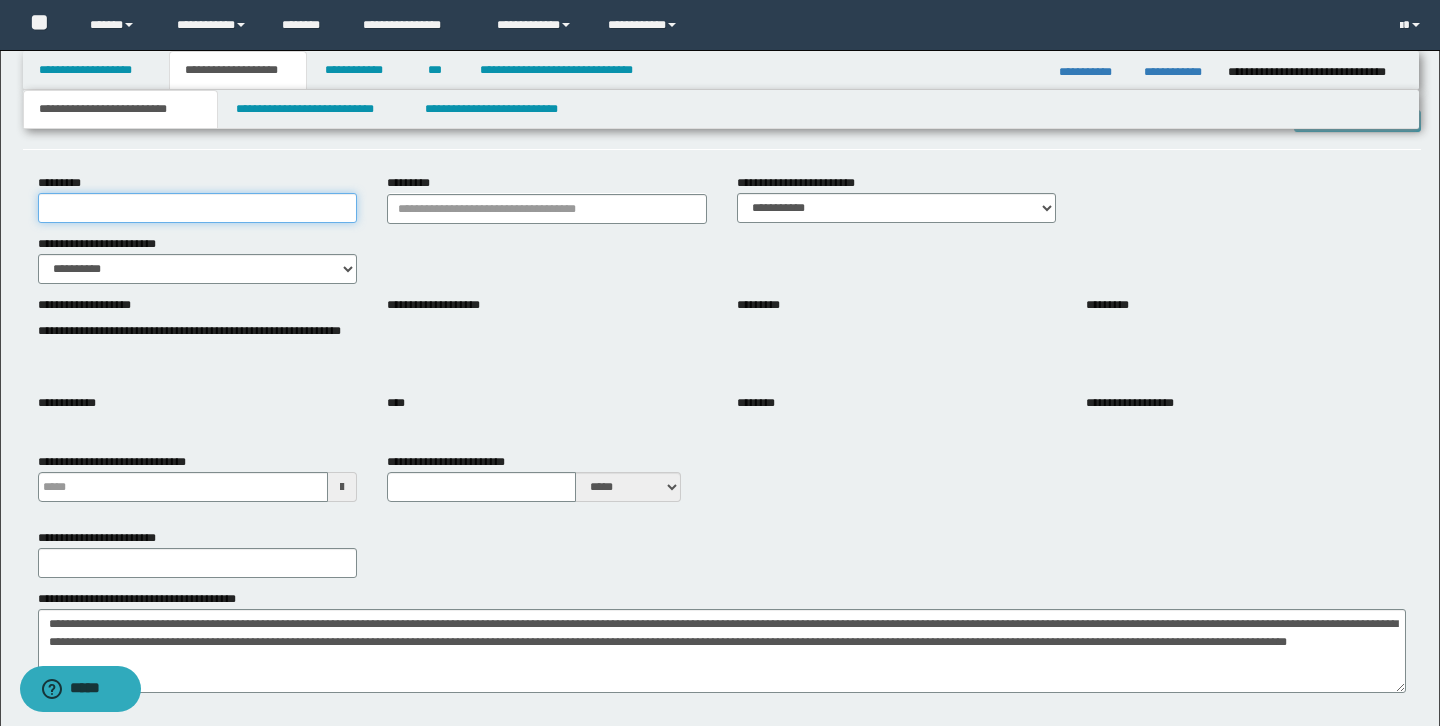click on "*********" at bounding box center (198, 208) 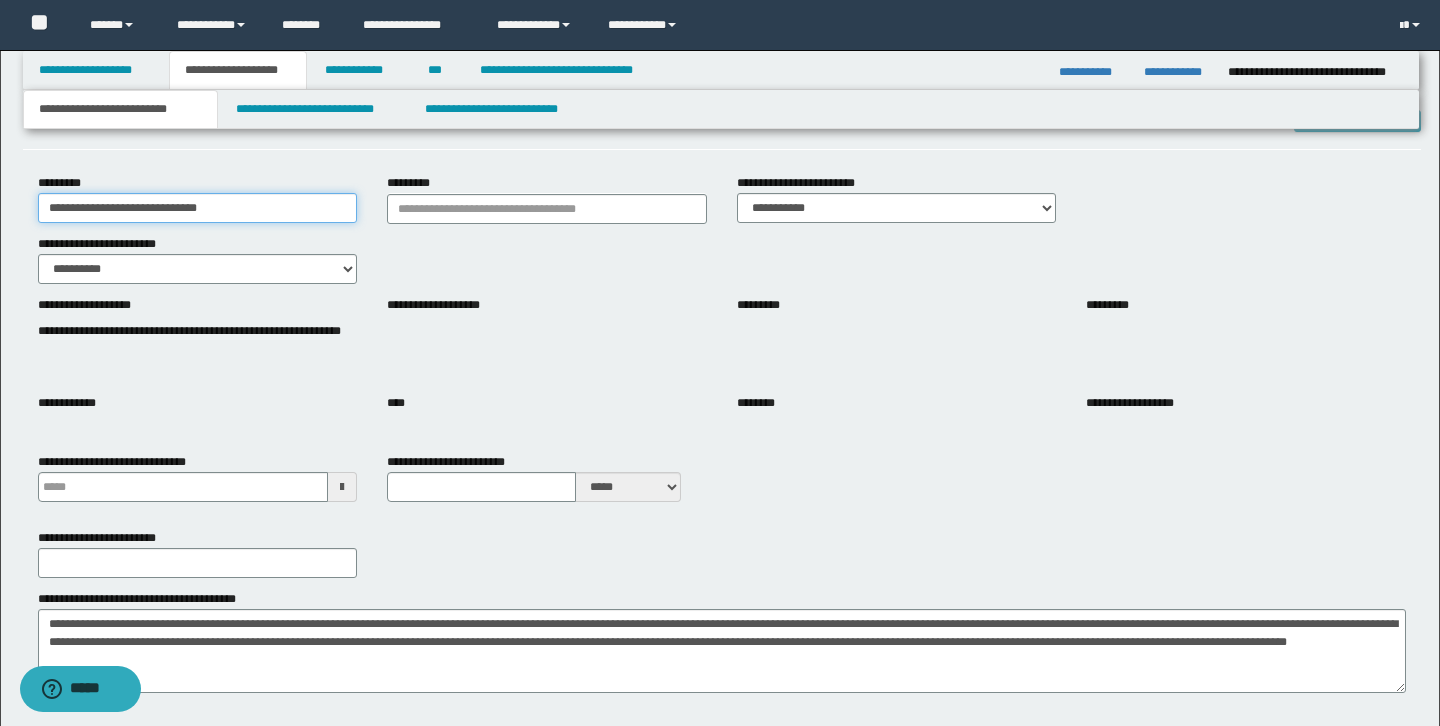 type on "**********" 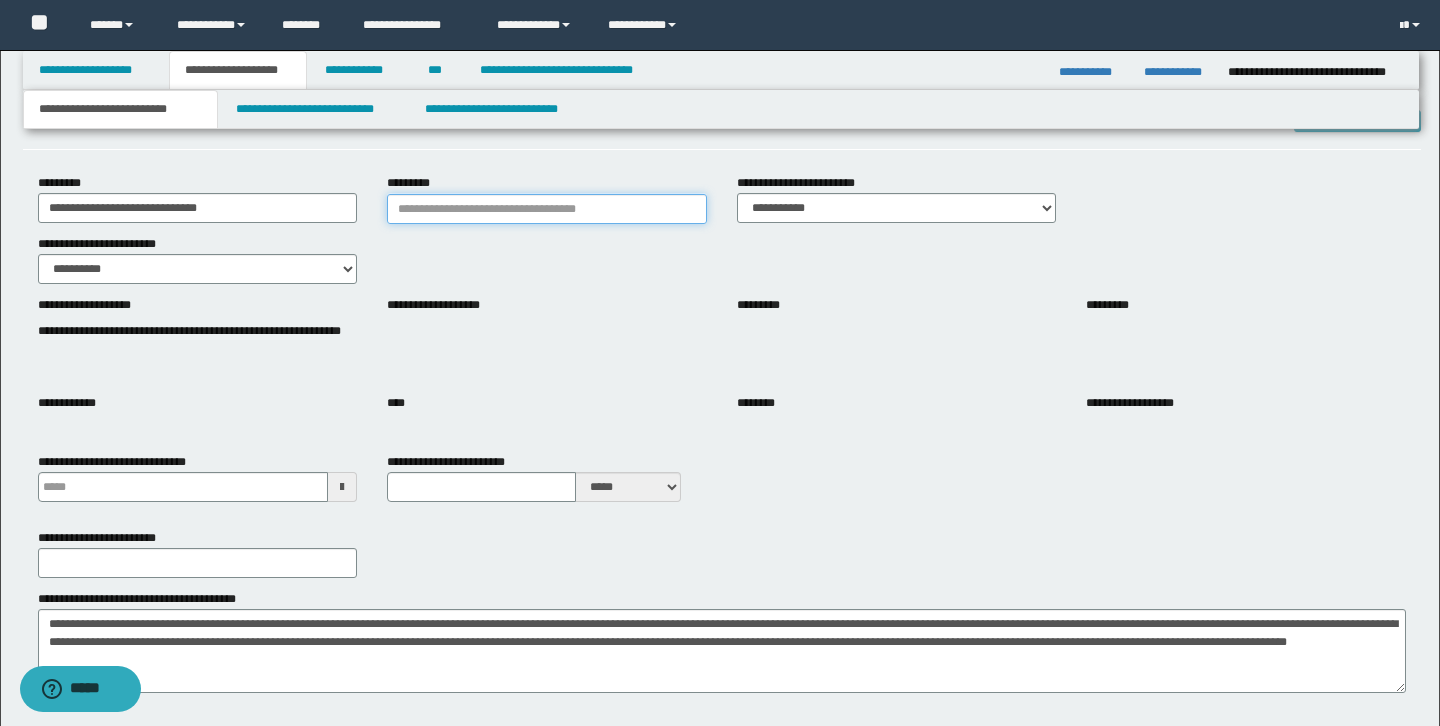 click on "*********" at bounding box center (547, 209) 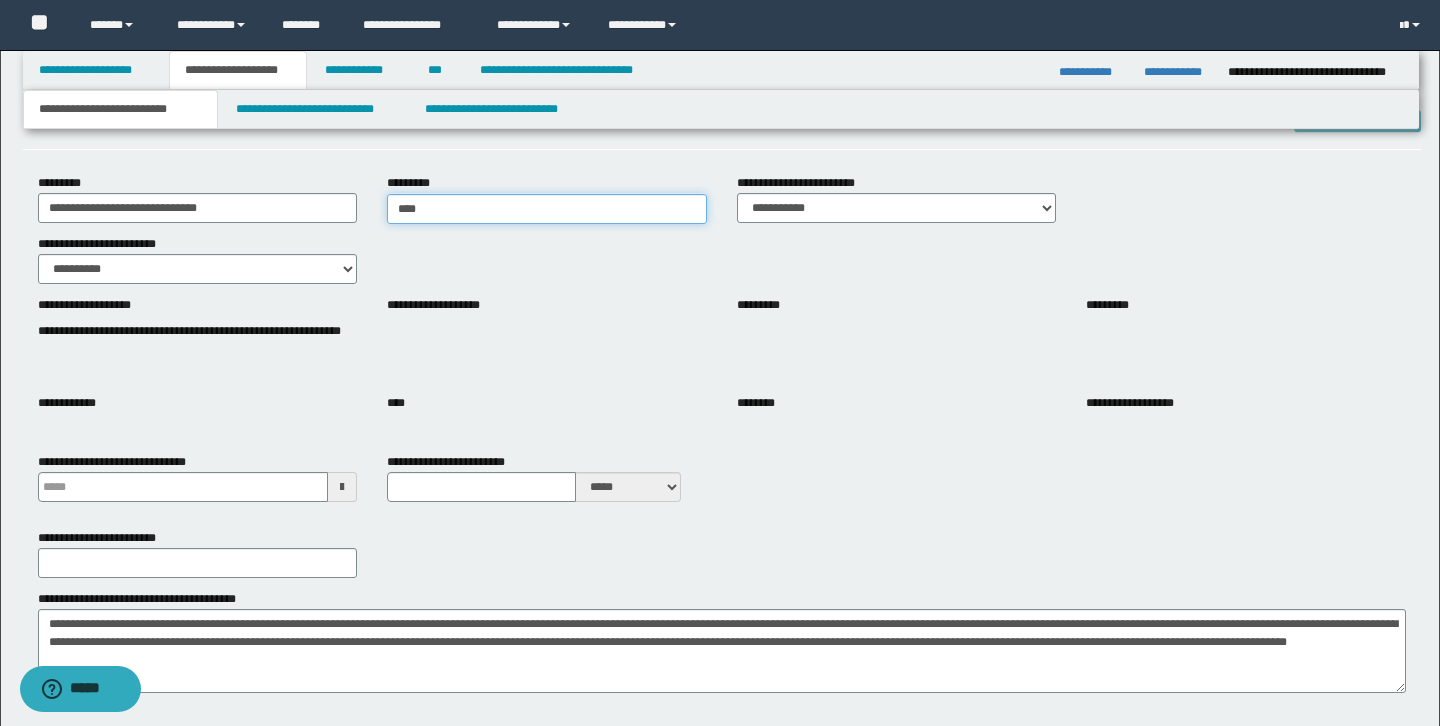 type on "*****" 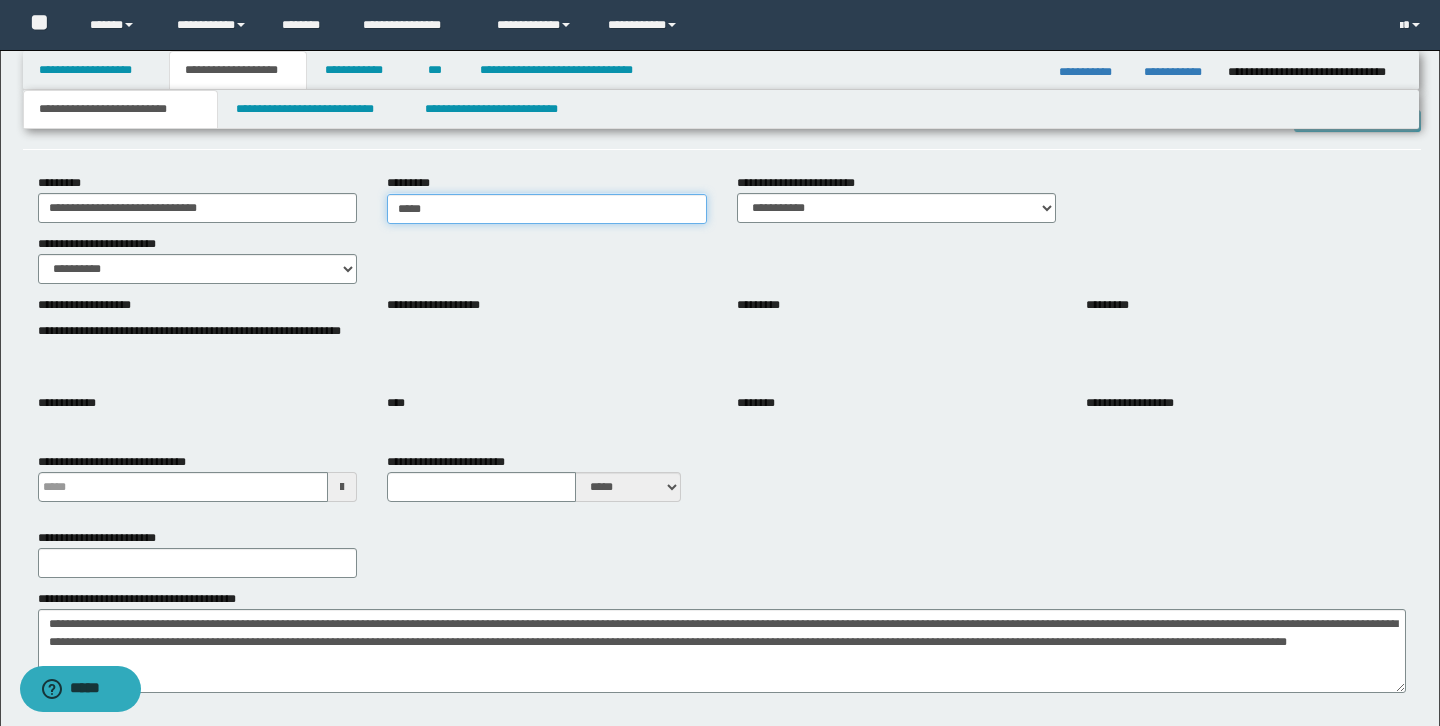 type on "*****" 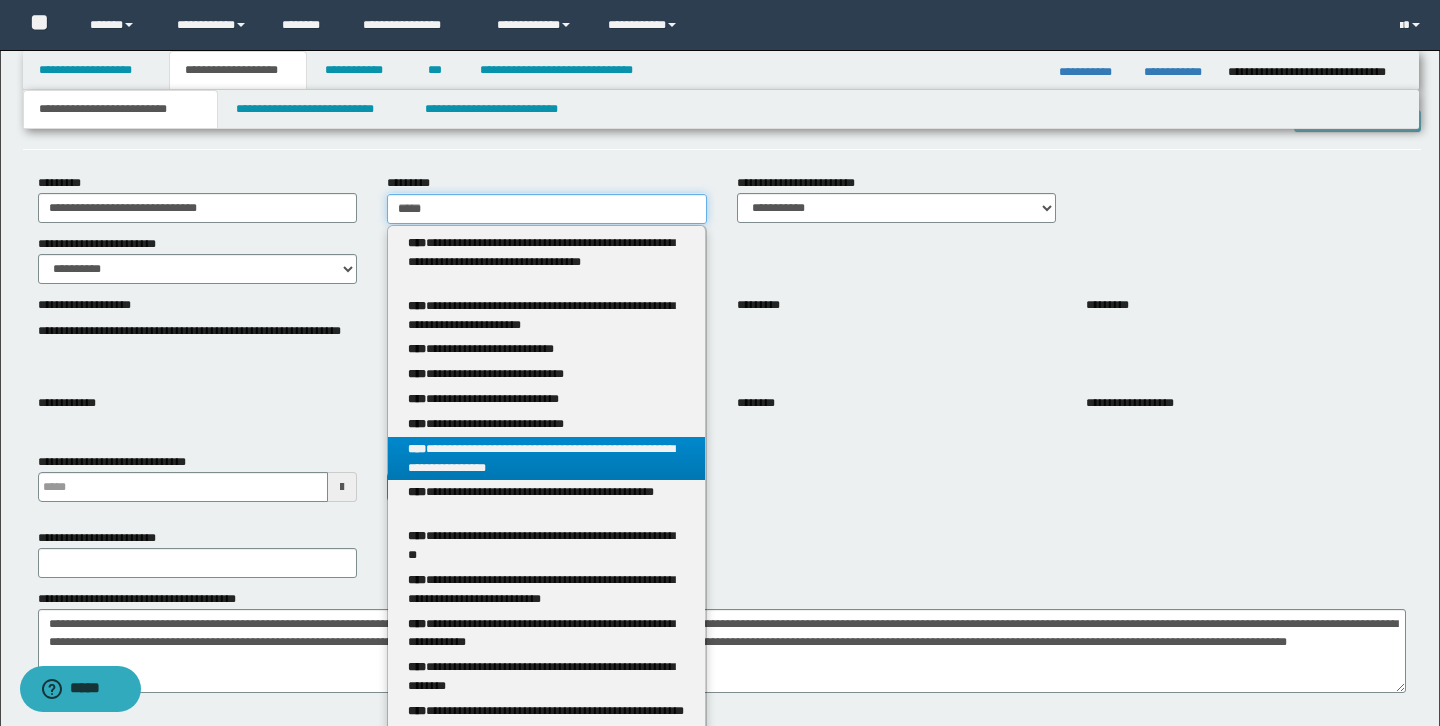 type on "*****" 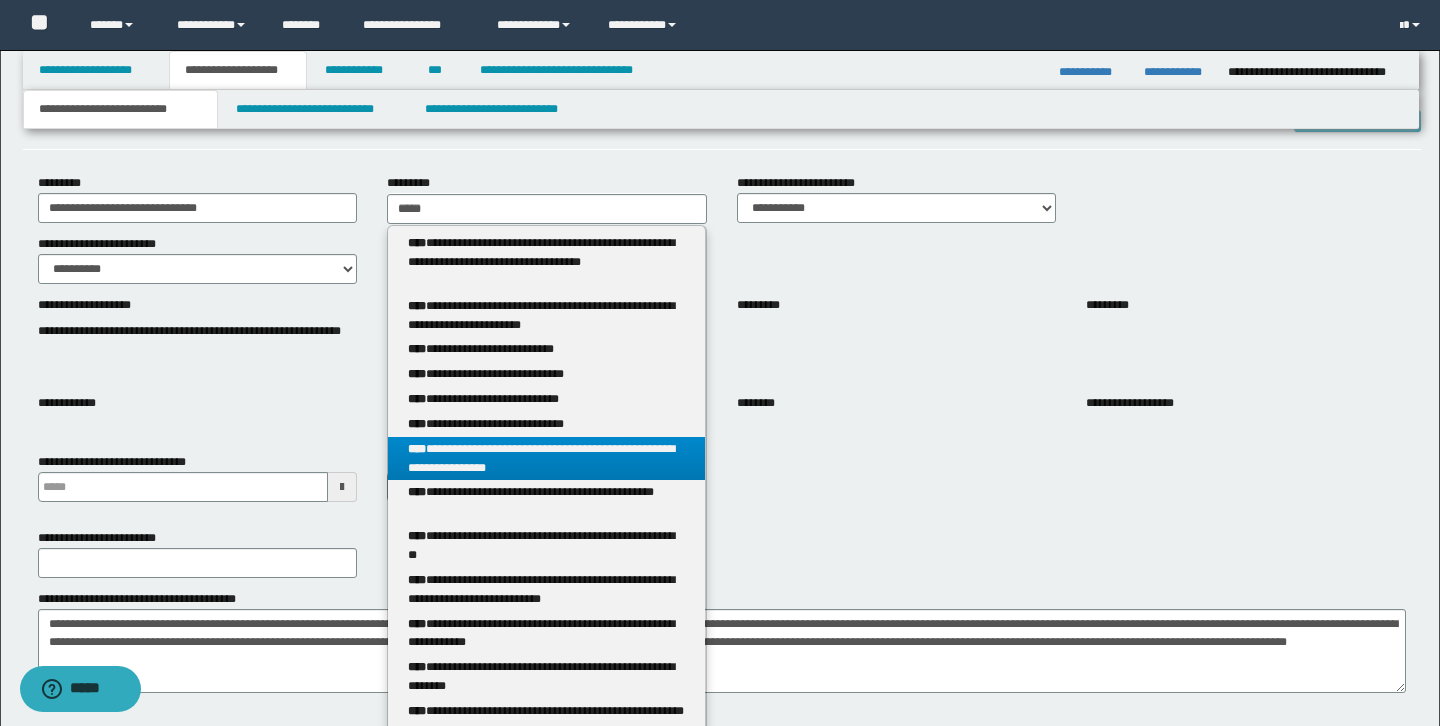 click on "**********" at bounding box center (546, 459) 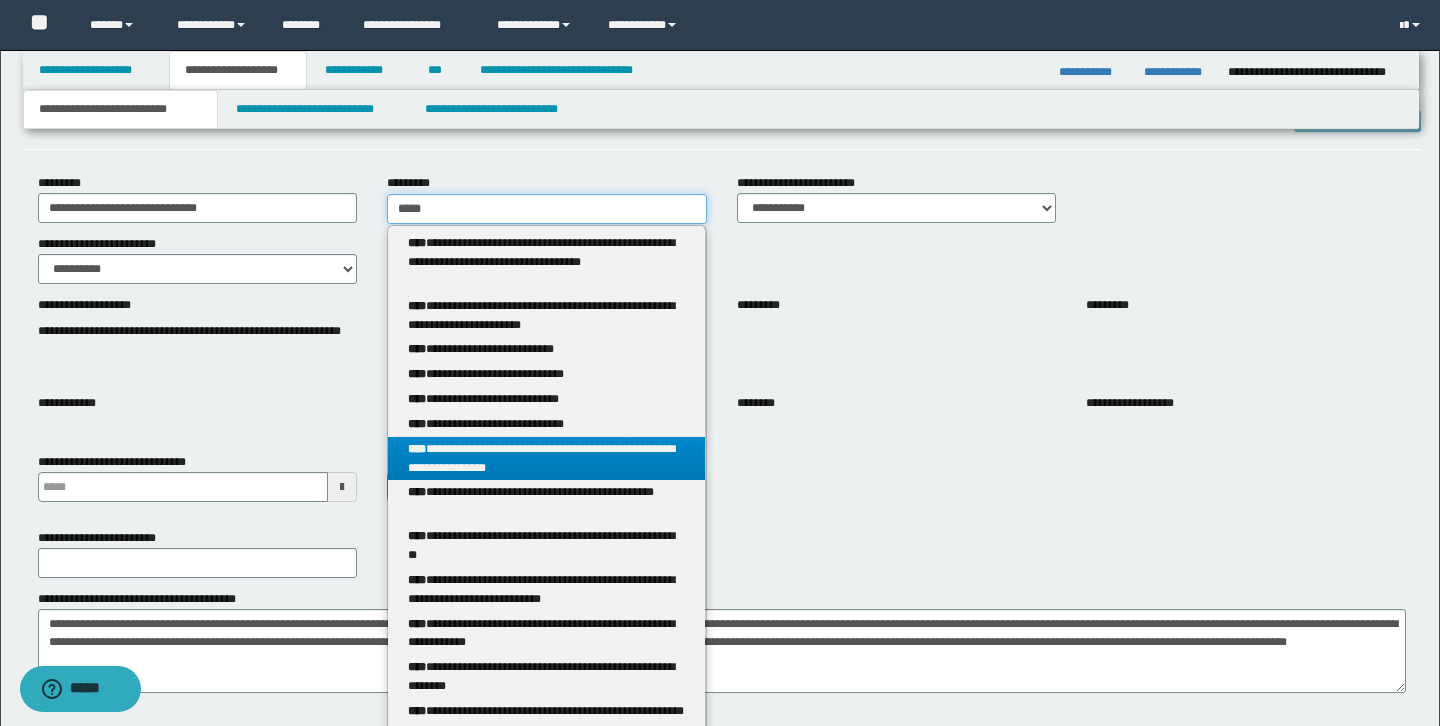 type 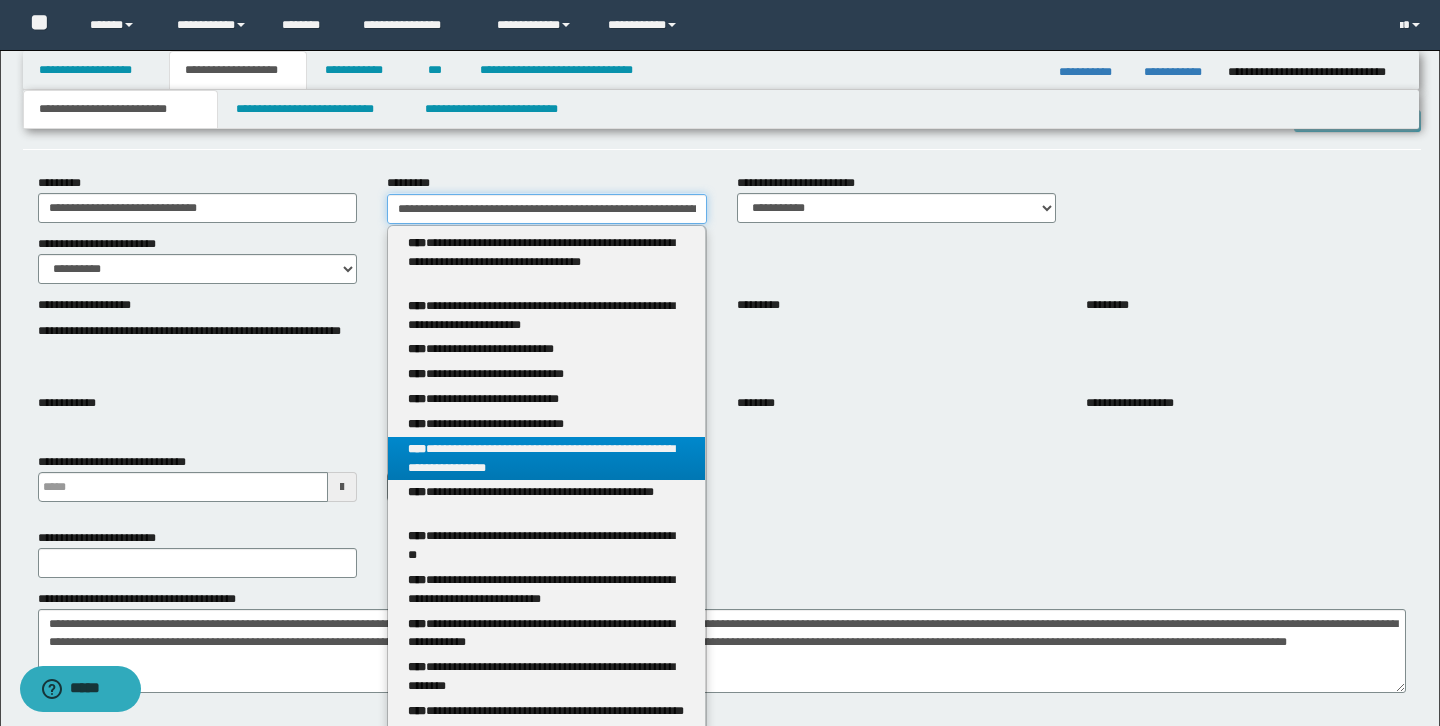 scroll, scrollTop: 0, scrollLeft: 77, axis: horizontal 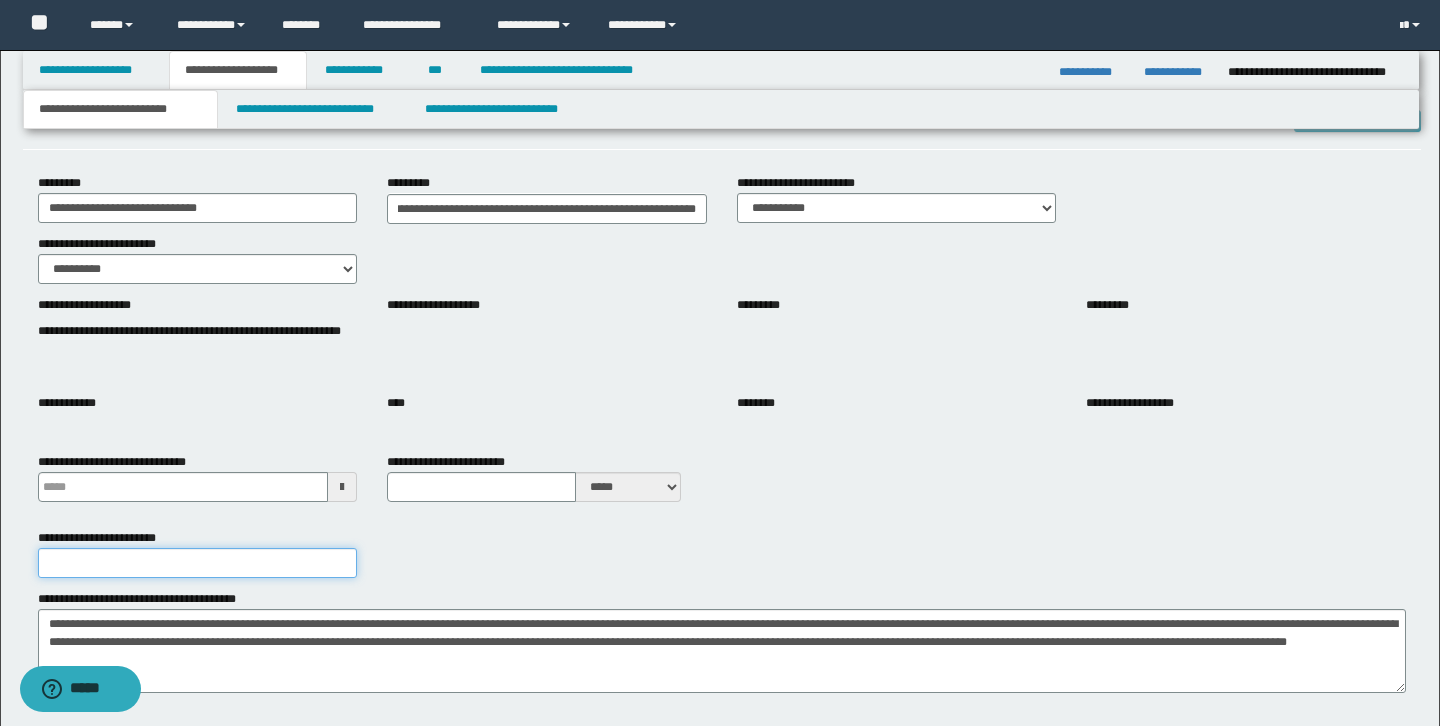 click on "**********" at bounding box center [198, 563] 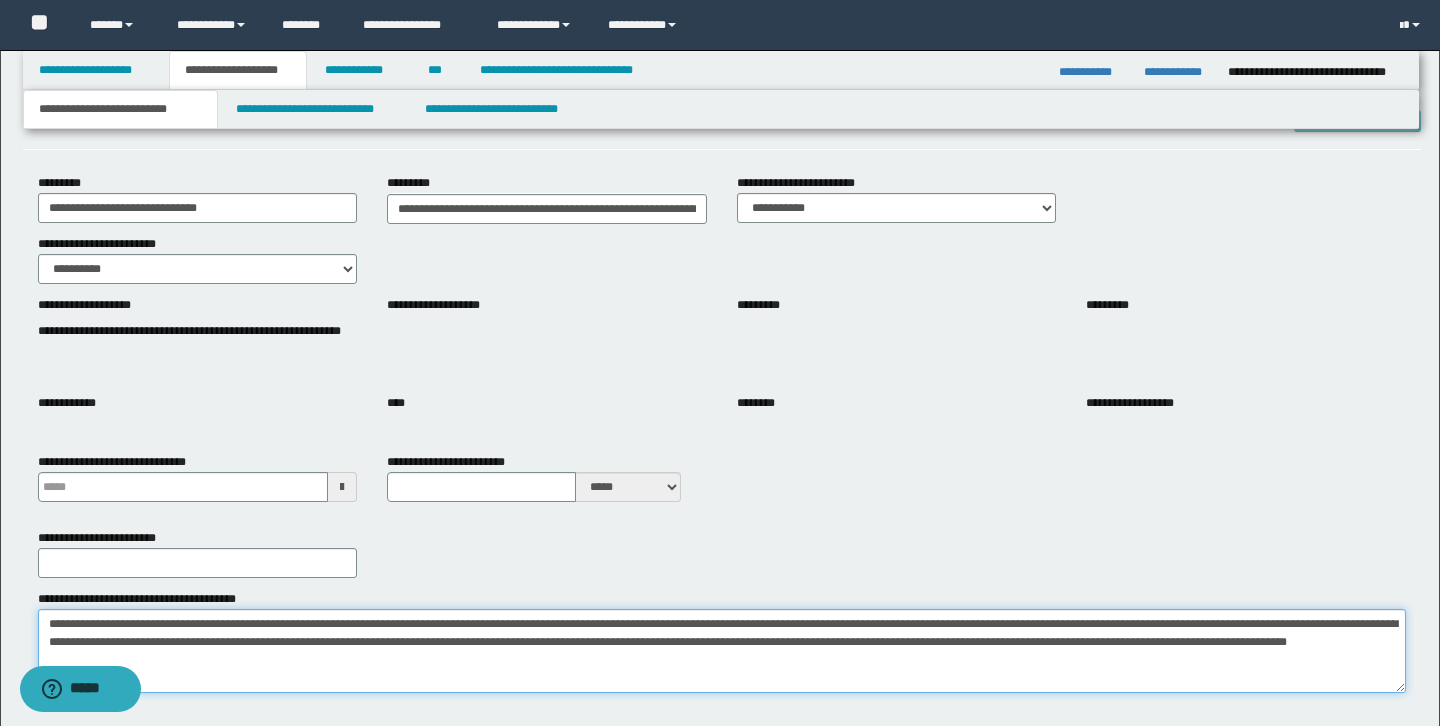 click on "**********" at bounding box center [722, 651] 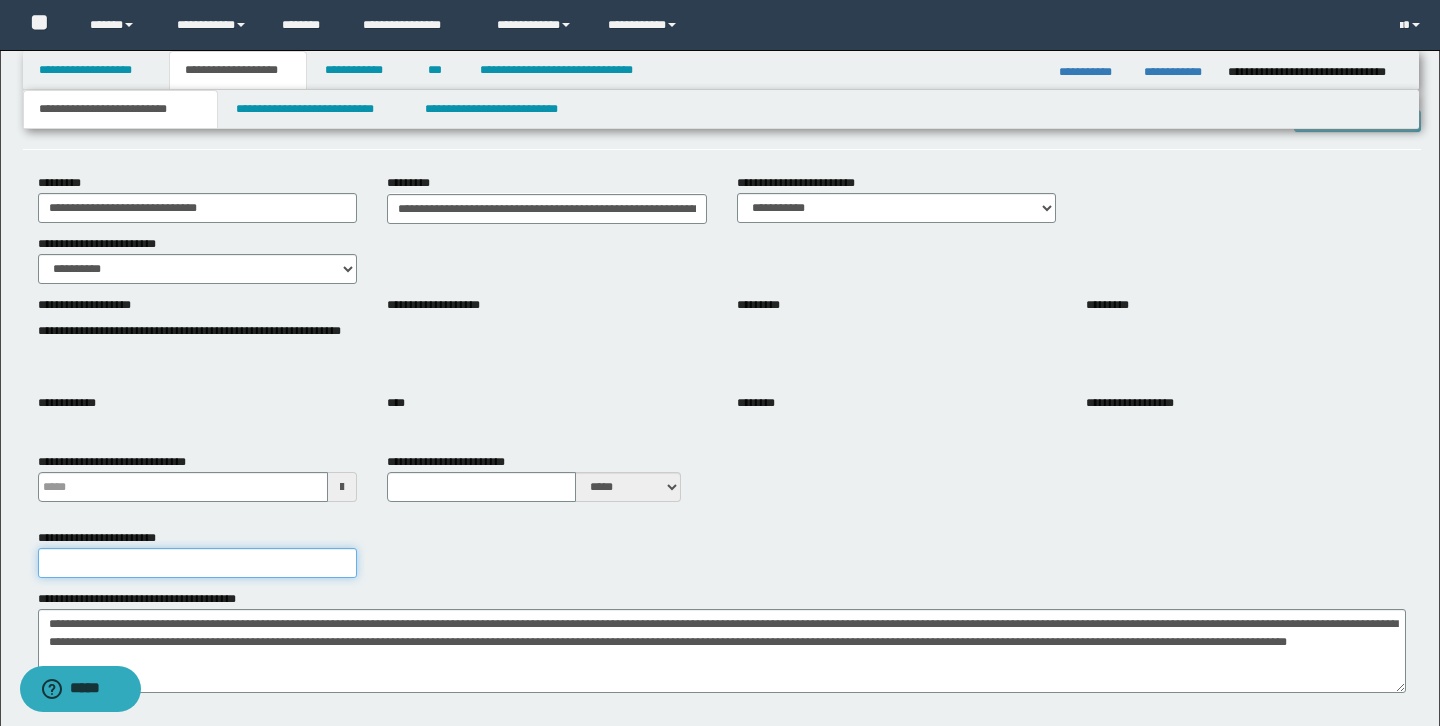 click on "**********" at bounding box center [198, 563] 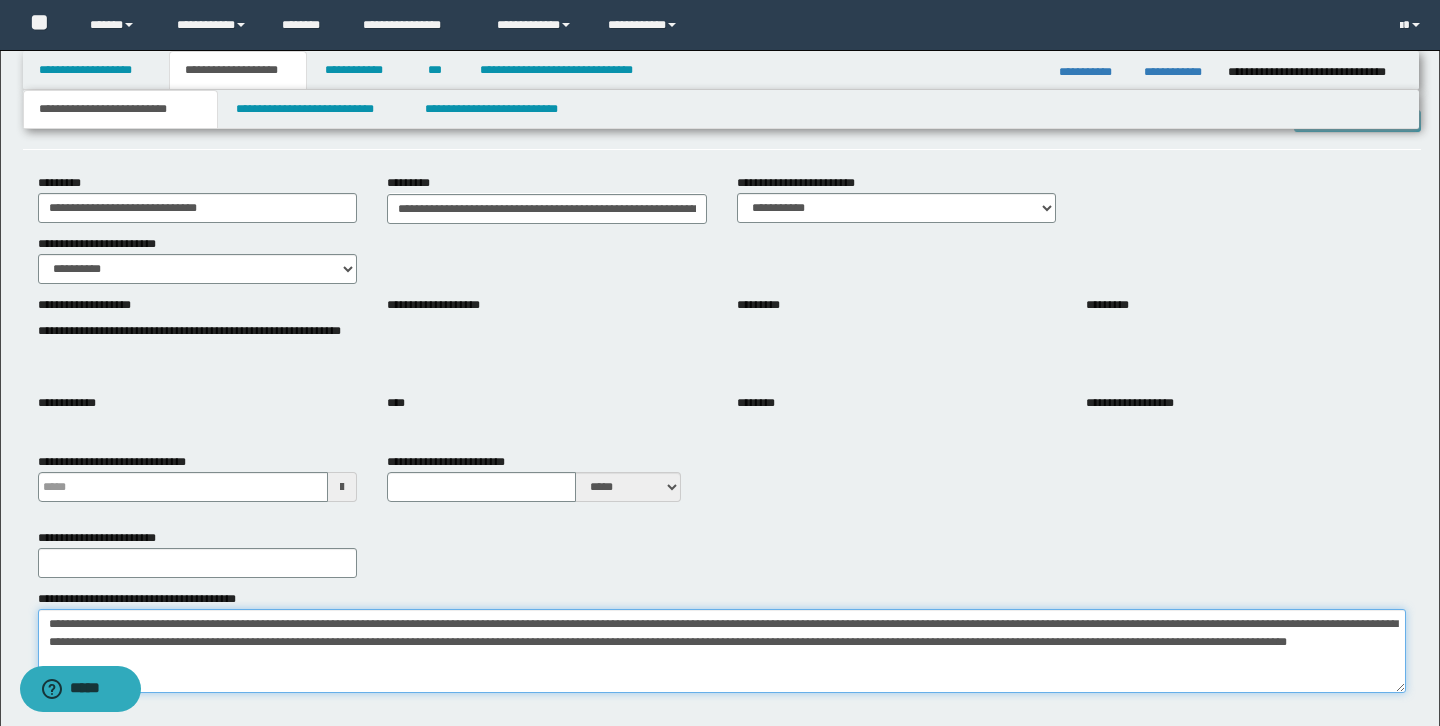drag, startPoint x: 299, startPoint y: 623, endPoint x: 438, endPoint y: 620, distance: 139.03236 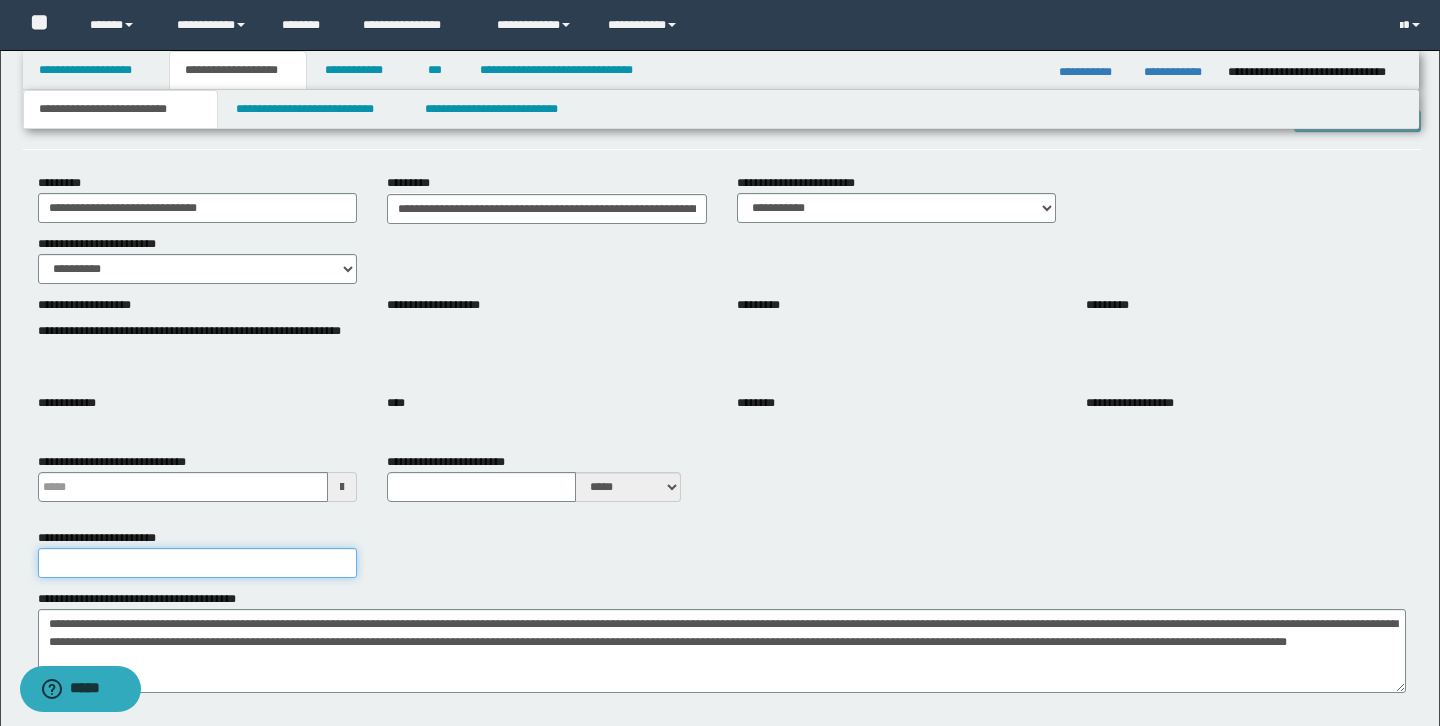 click on "**********" at bounding box center [198, 563] 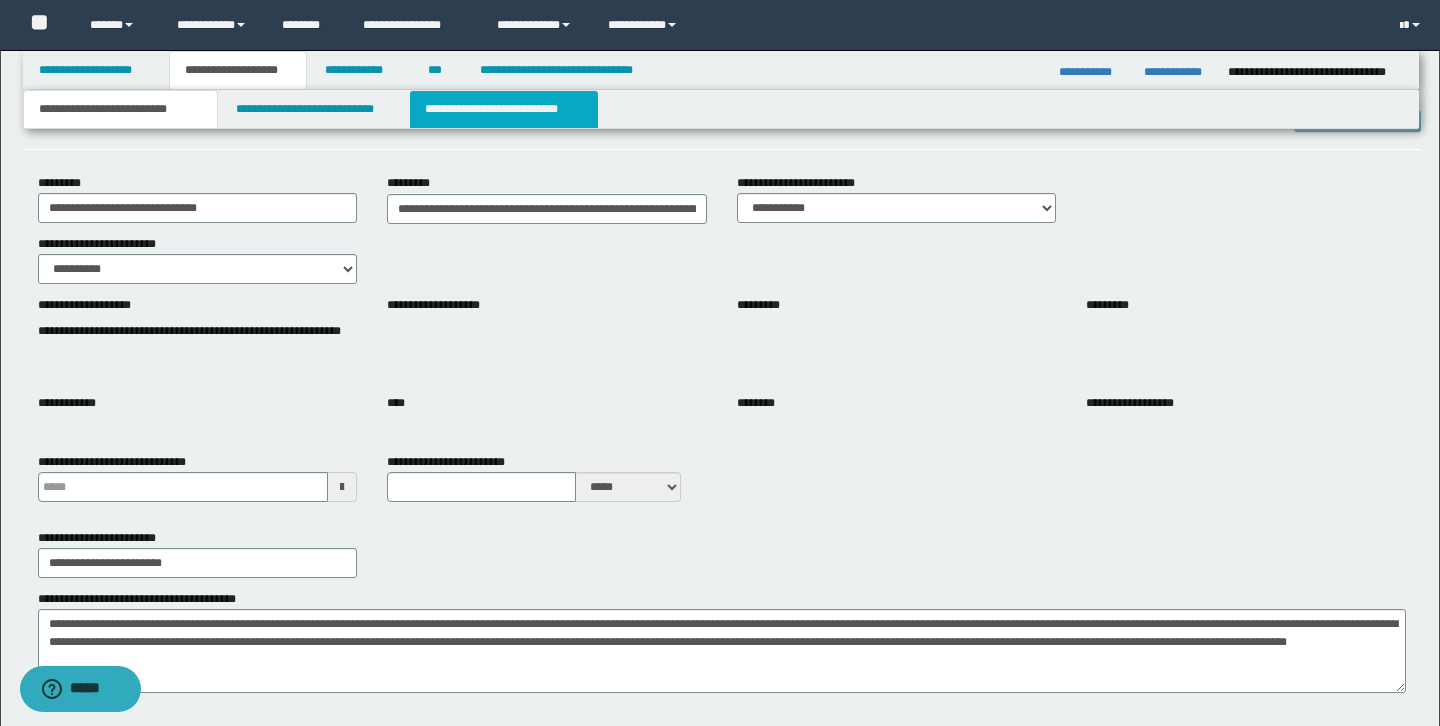click on "**********" at bounding box center [504, 109] 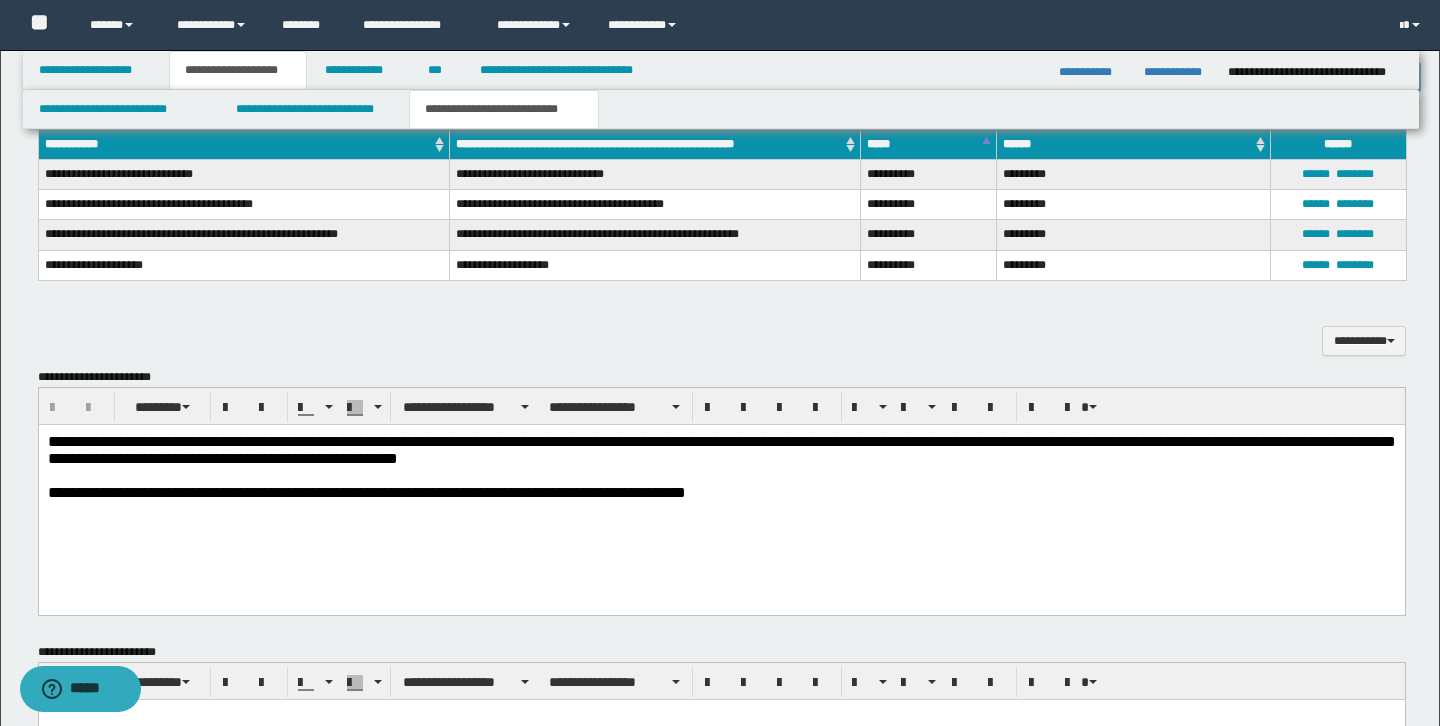scroll, scrollTop: 1605, scrollLeft: 0, axis: vertical 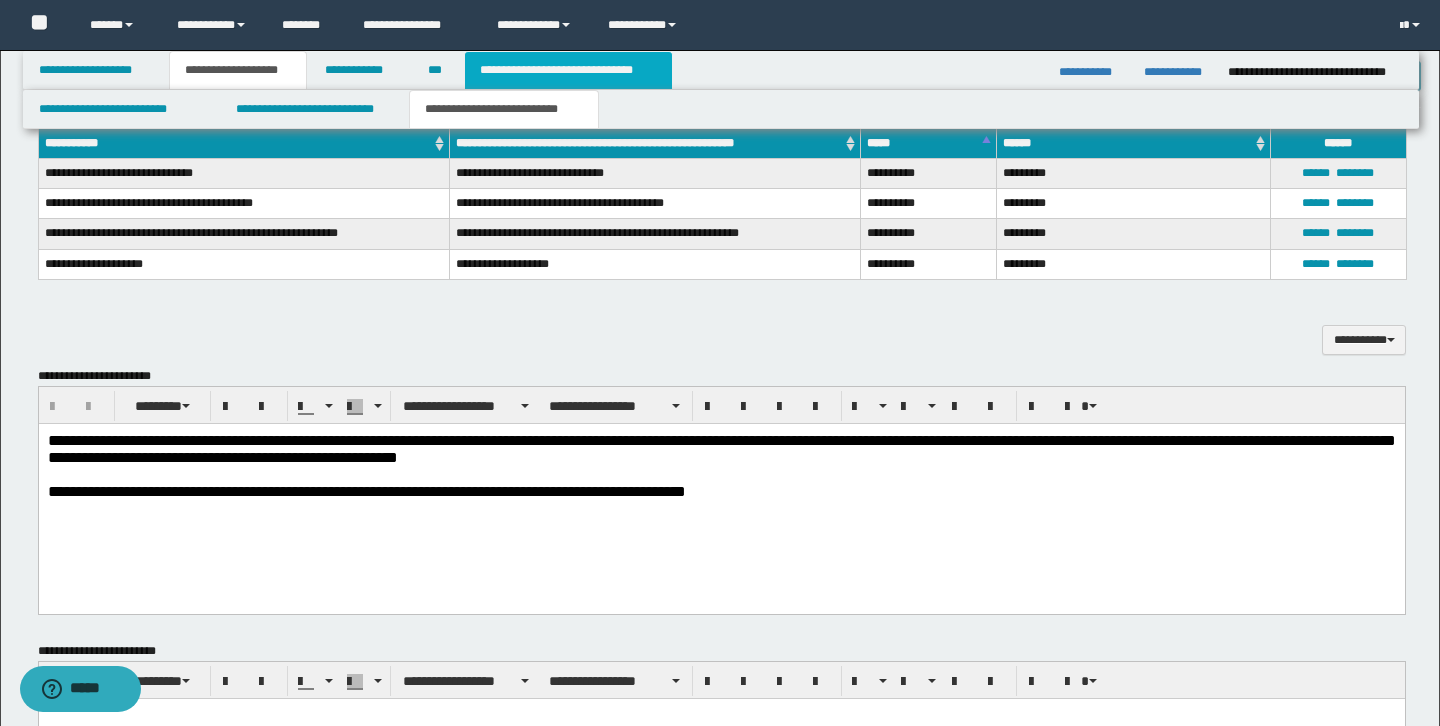 click on "**********" at bounding box center [568, 70] 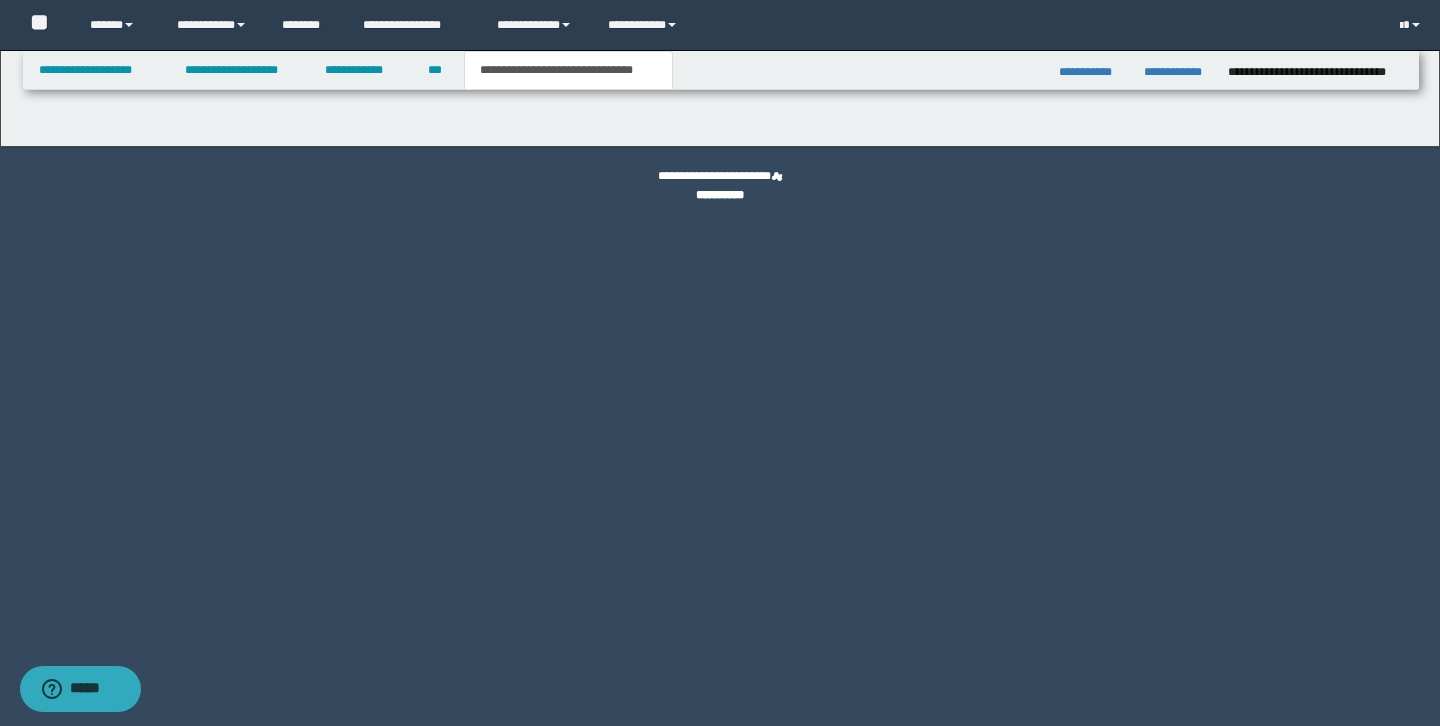 scroll, scrollTop: 0, scrollLeft: 0, axis: both 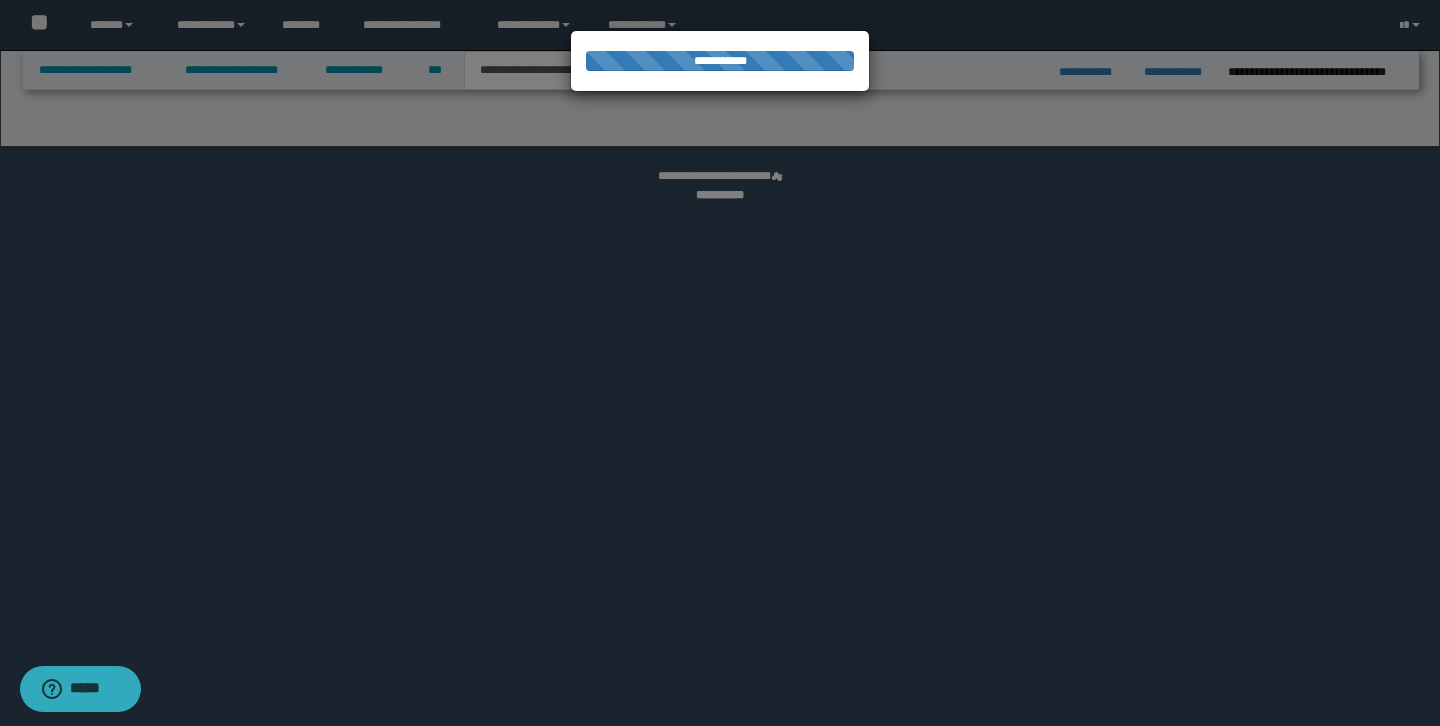 select on "*" 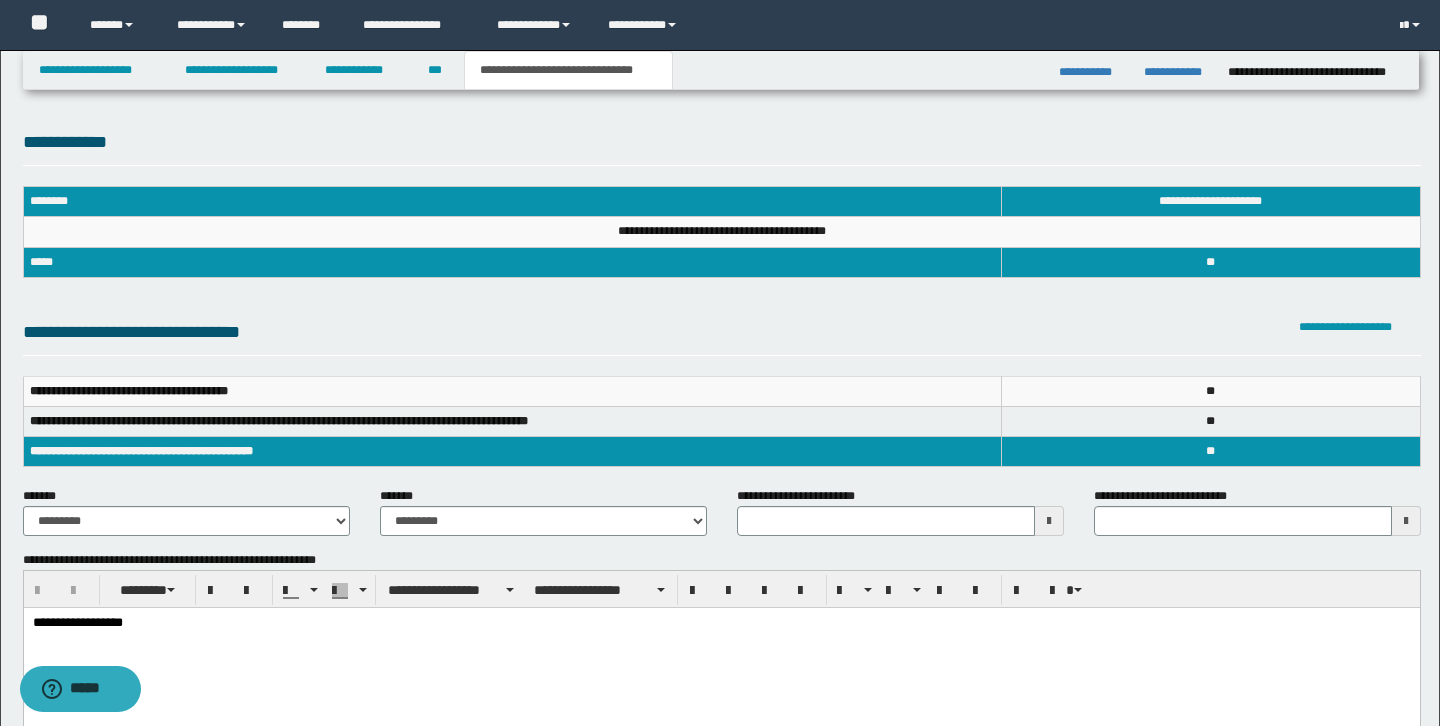 scroll, scrollTop: 0, scrollLeft: 0, axis: both 